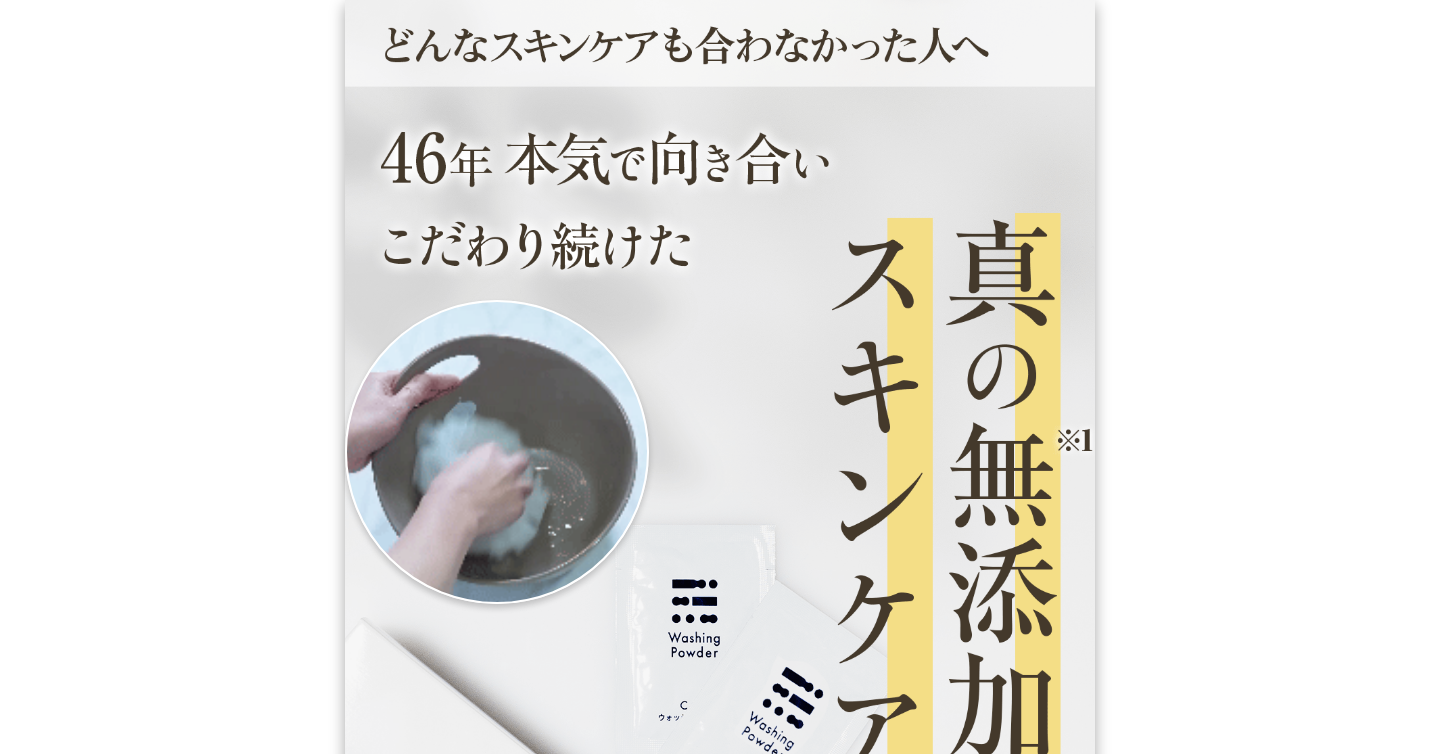 scroll, scrollTop: 0, scrollLeft: 0, axis: both 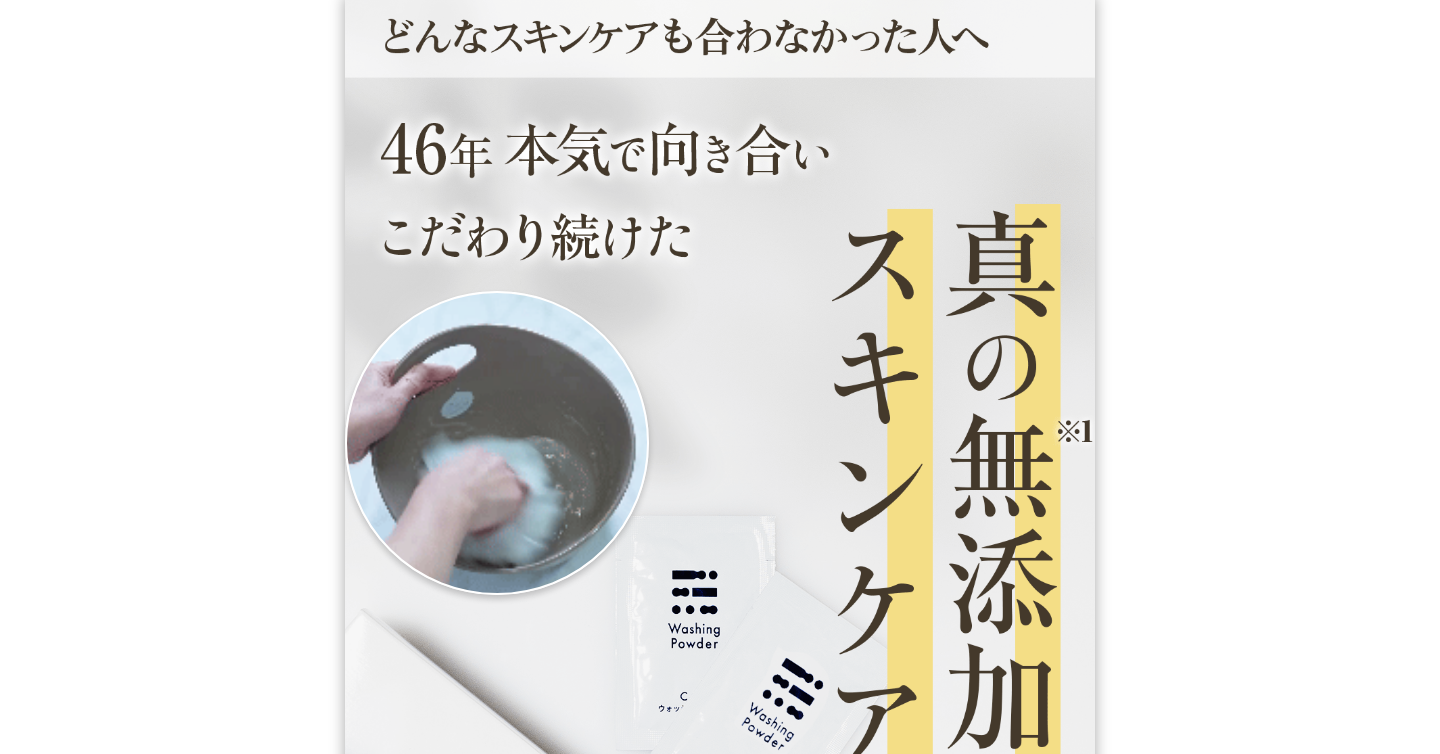 select on "******" 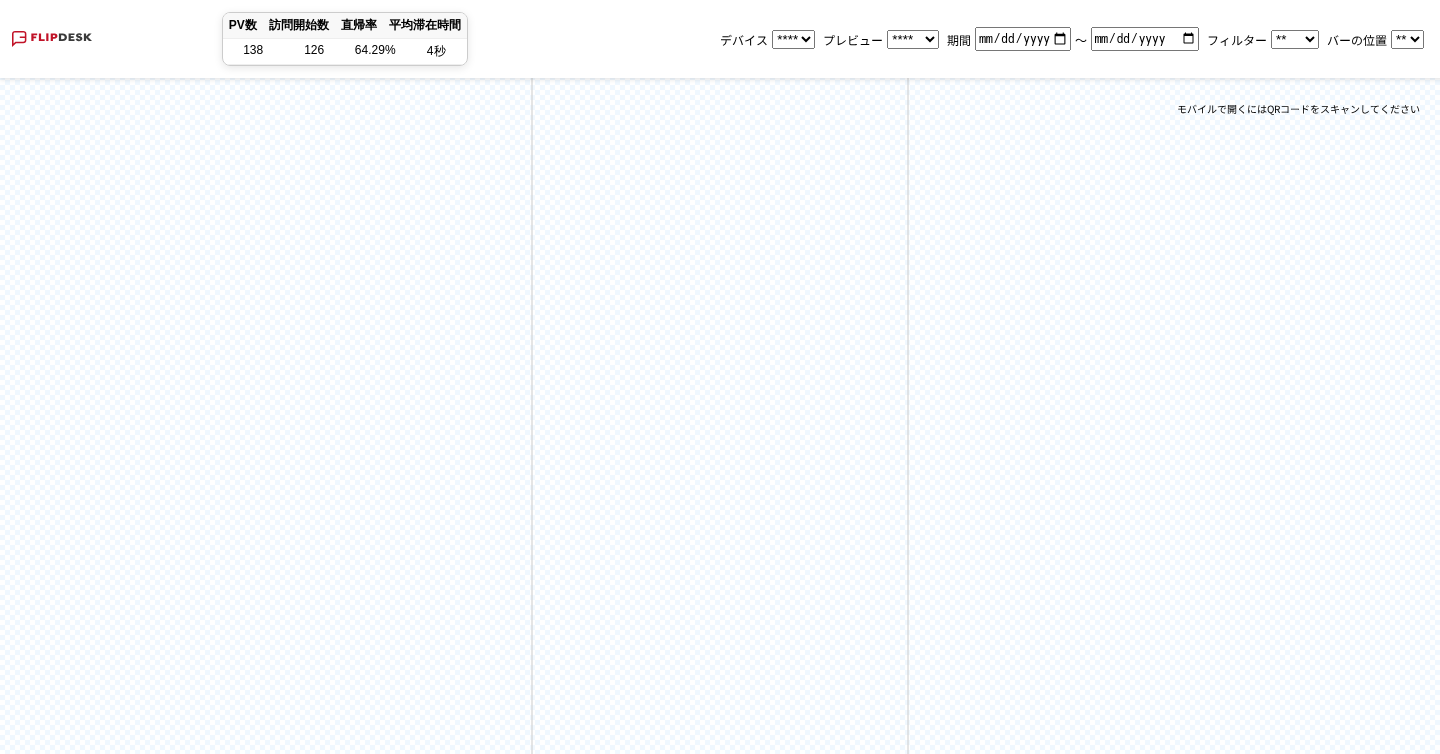 scroll, scrollTop: 11, scrollLeft: 0, axis: vertical 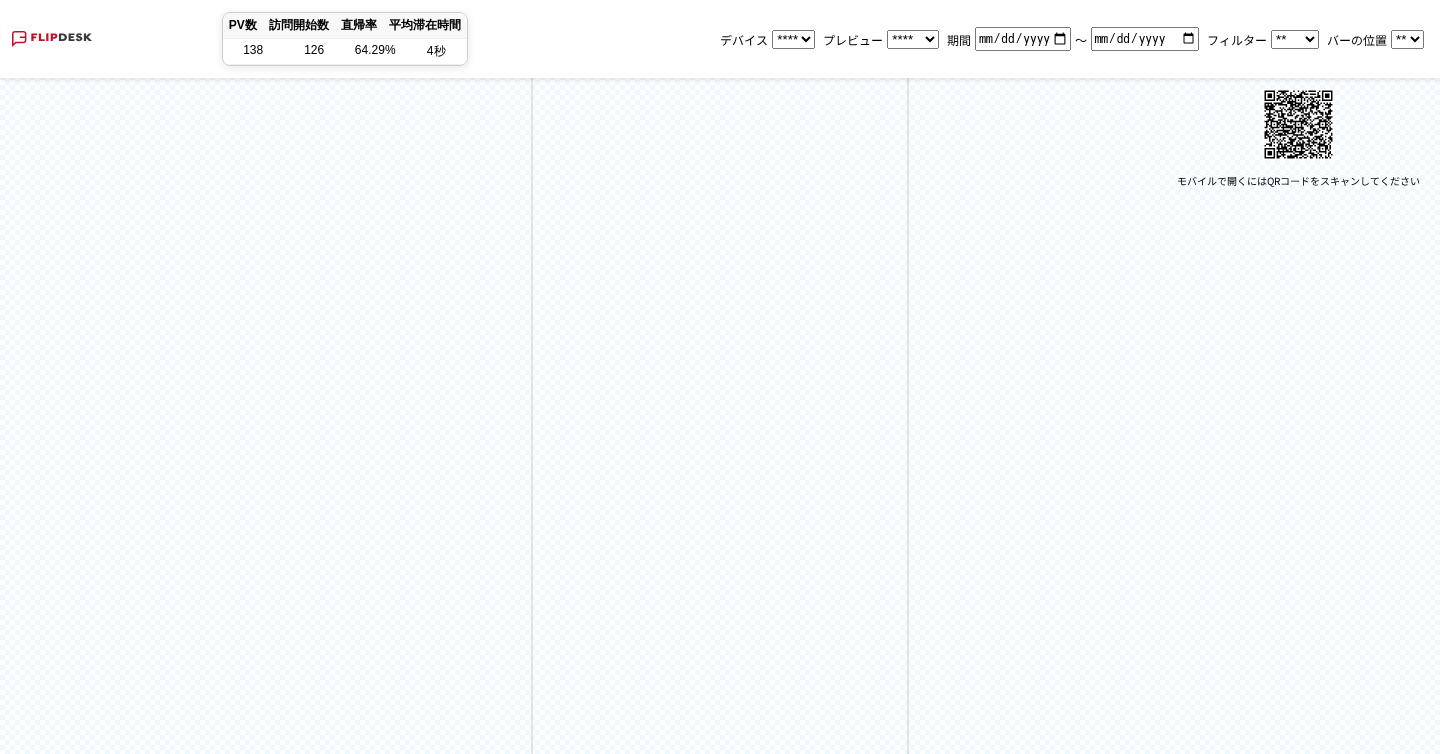 click on "**** ******" at bounding box center (913, 39) 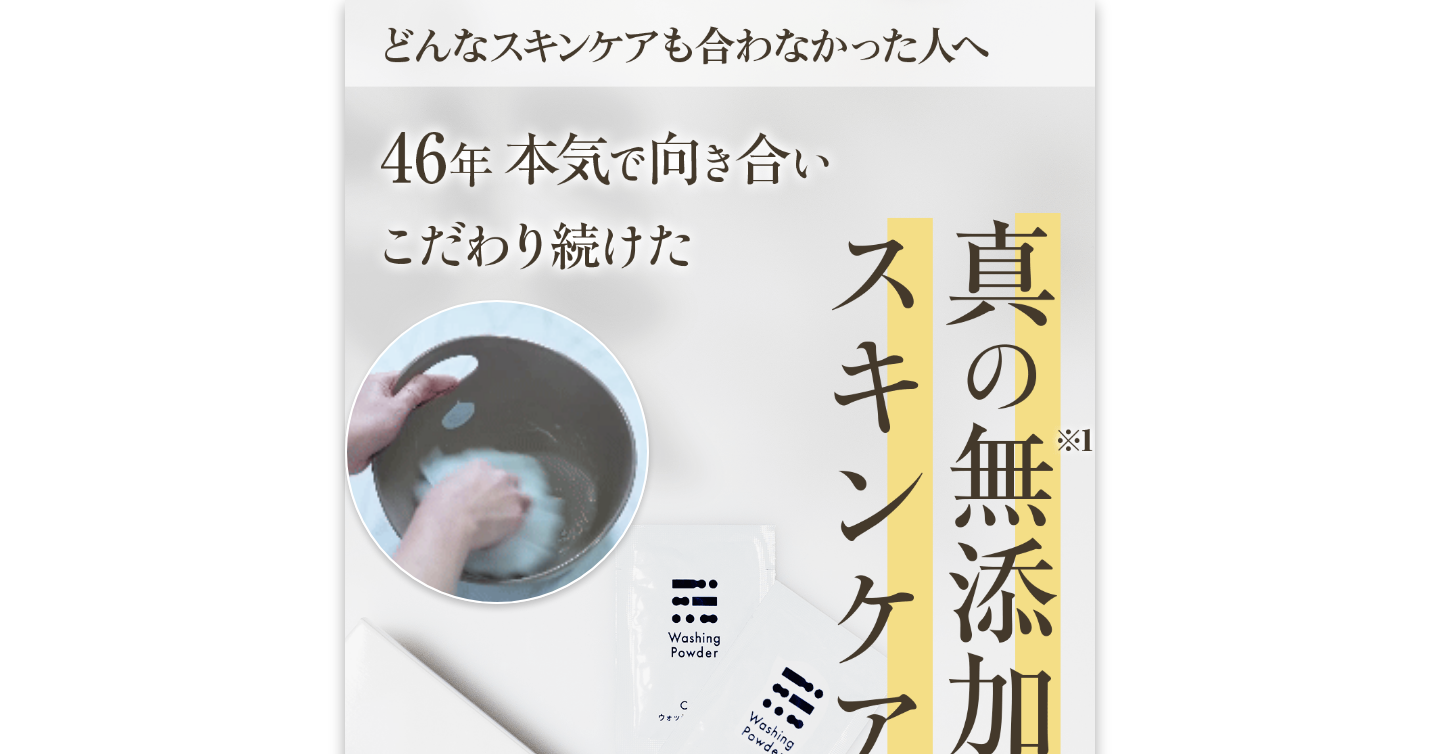 scroll, scrollTop: 0, scrollLeft: 0, axis: both 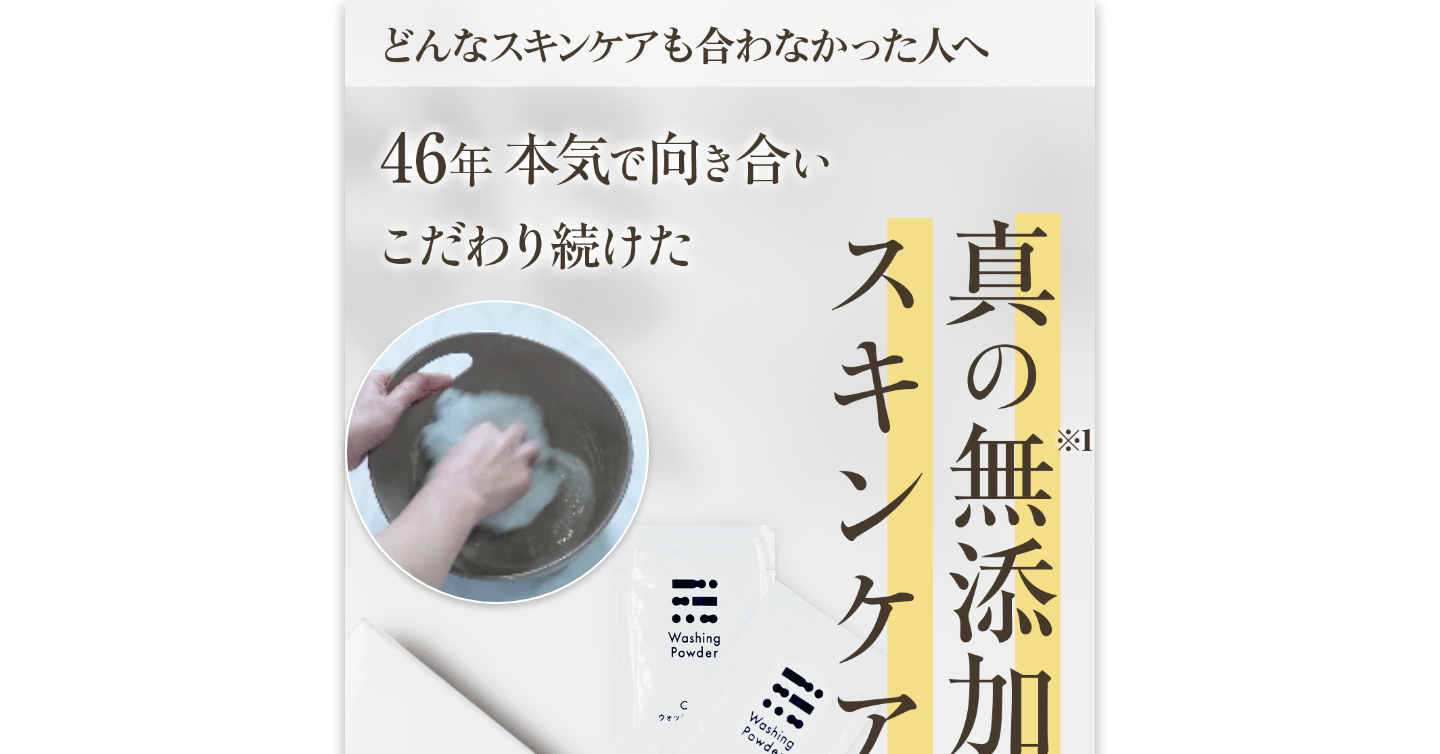 select on "******" 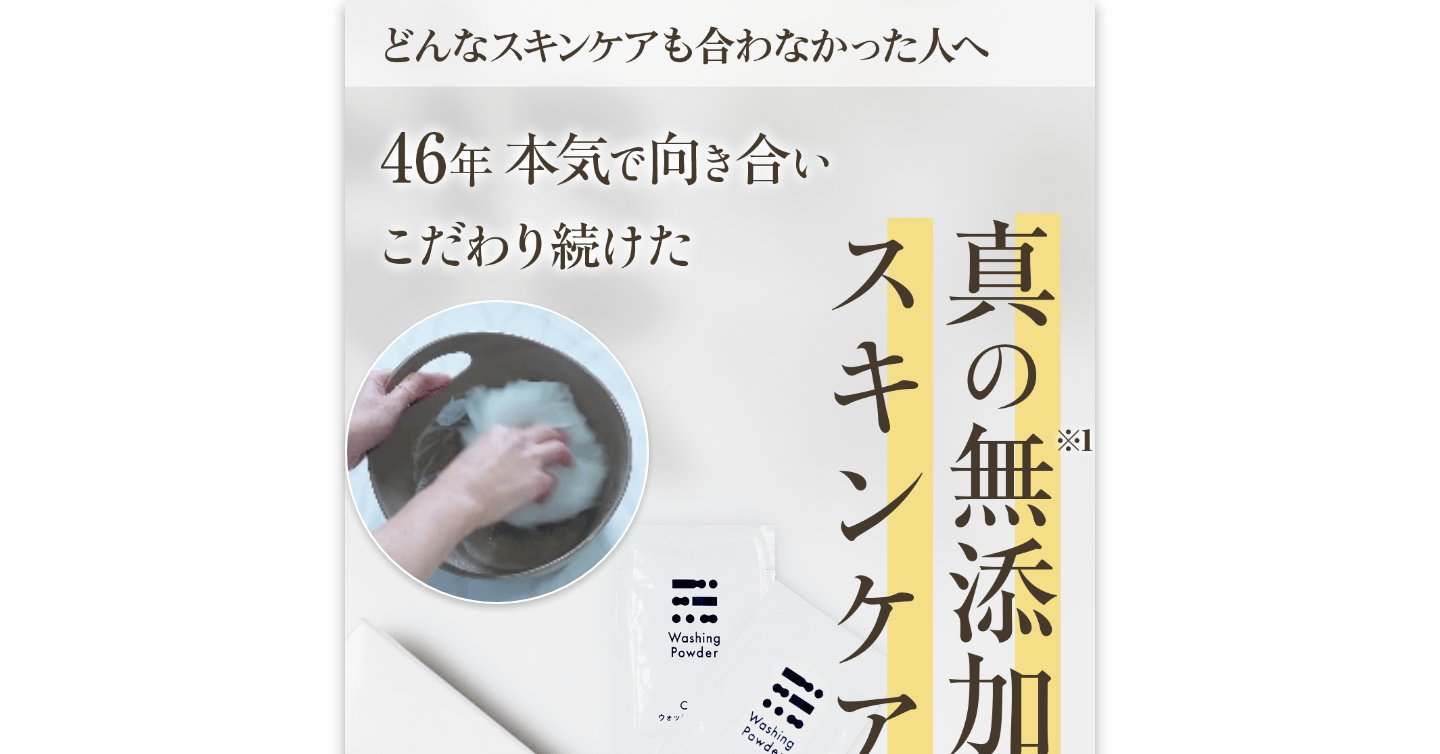 select on "*********" 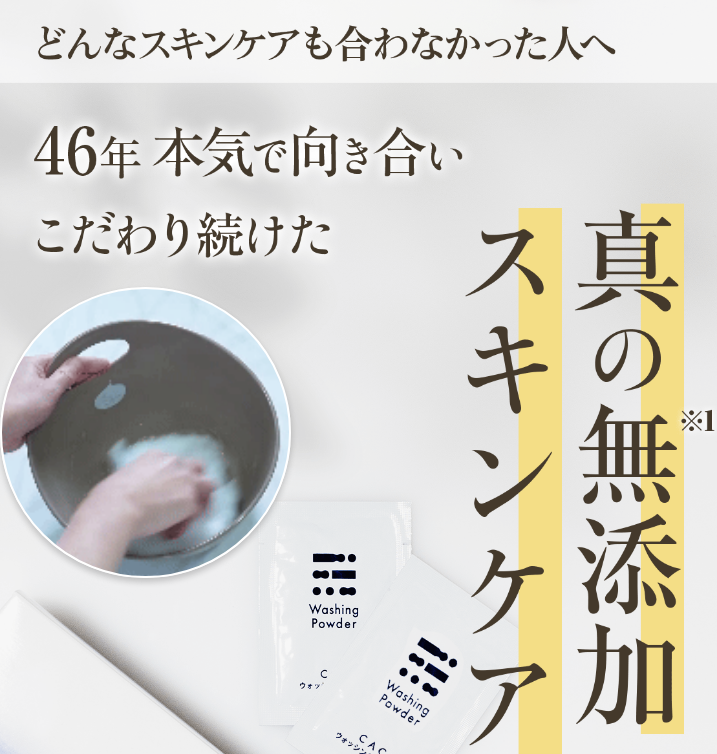 scroll, scrollTop: 0, scrollLeft: 0, axis: both 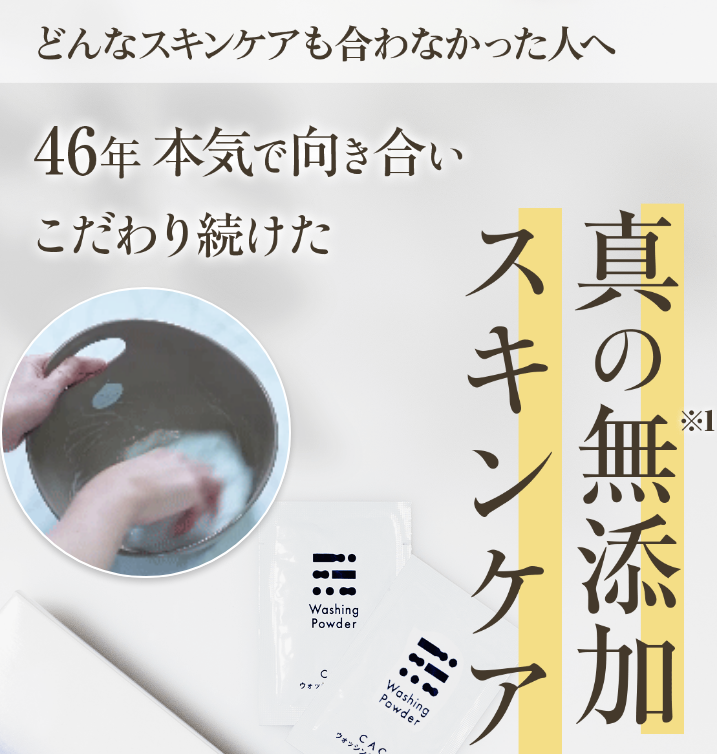 select on "******" 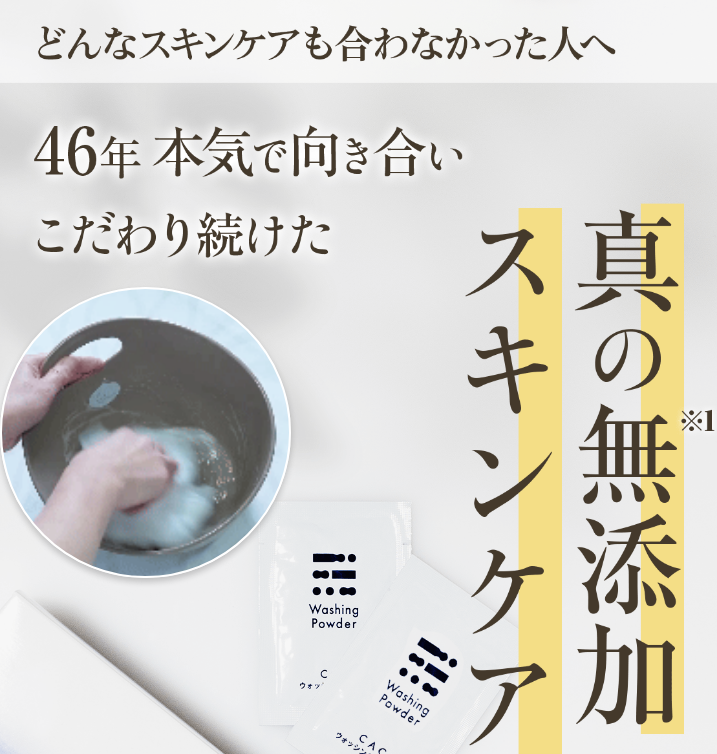 select on "*********" 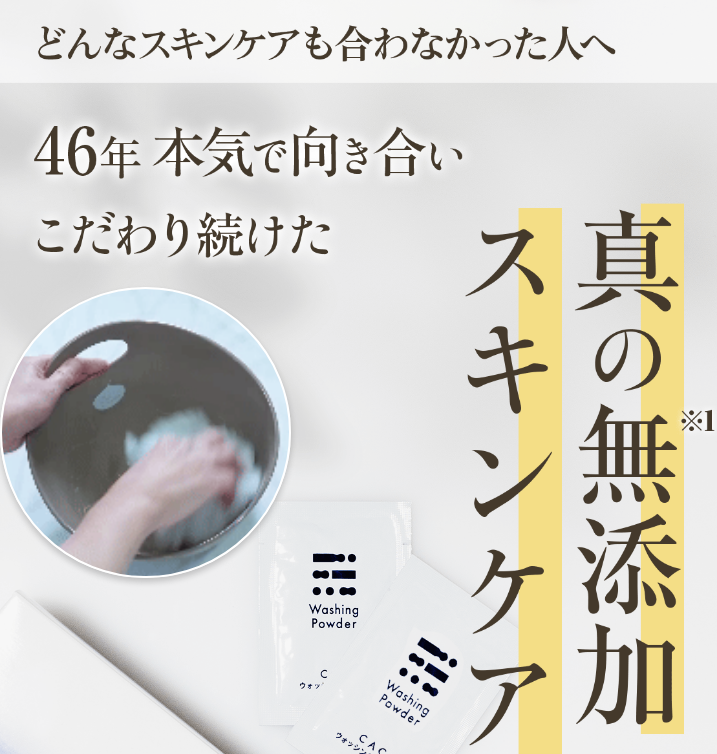 scroll, scrollTop: 2278, scrollLeft: 0, axis: vertical 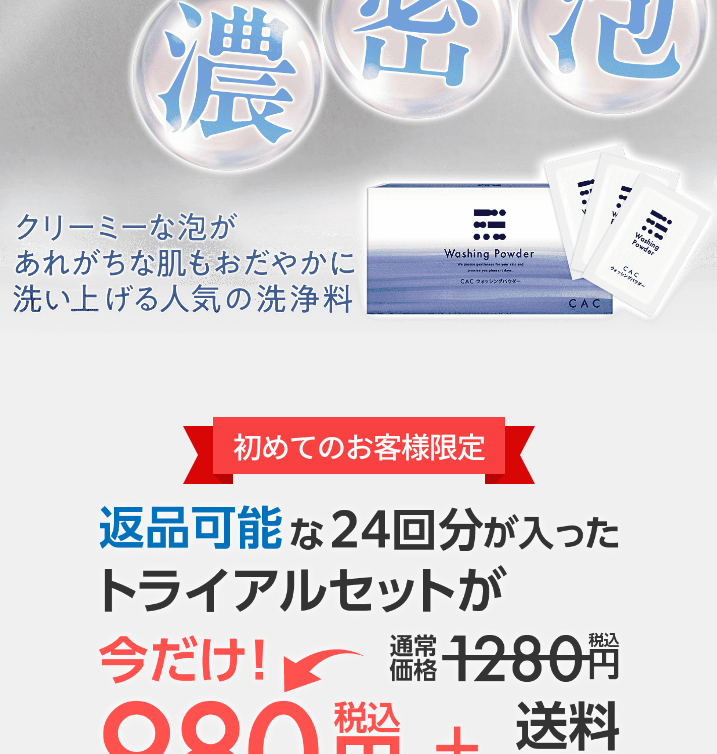 select on "******" 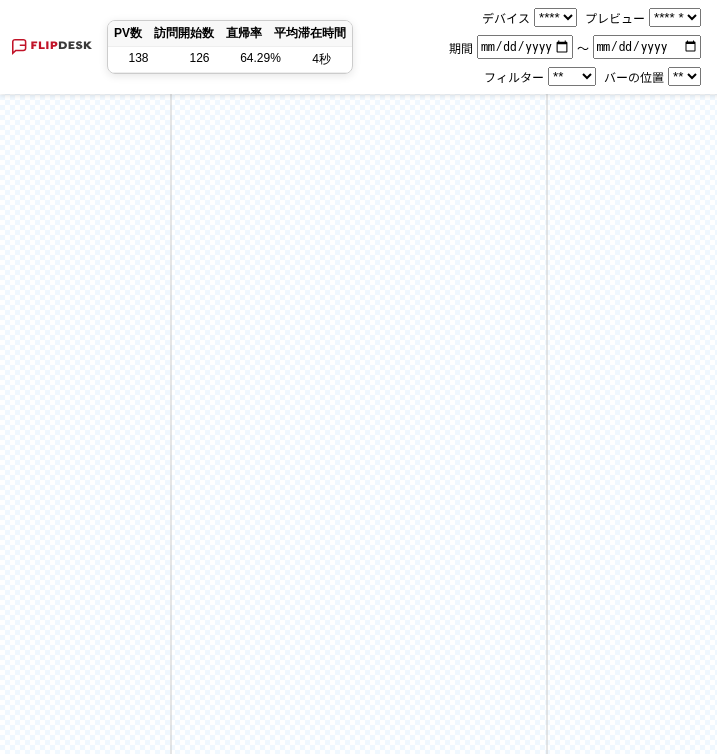 scroll, scrollTop: 2858, scrollLeft: 0, axis: vertical 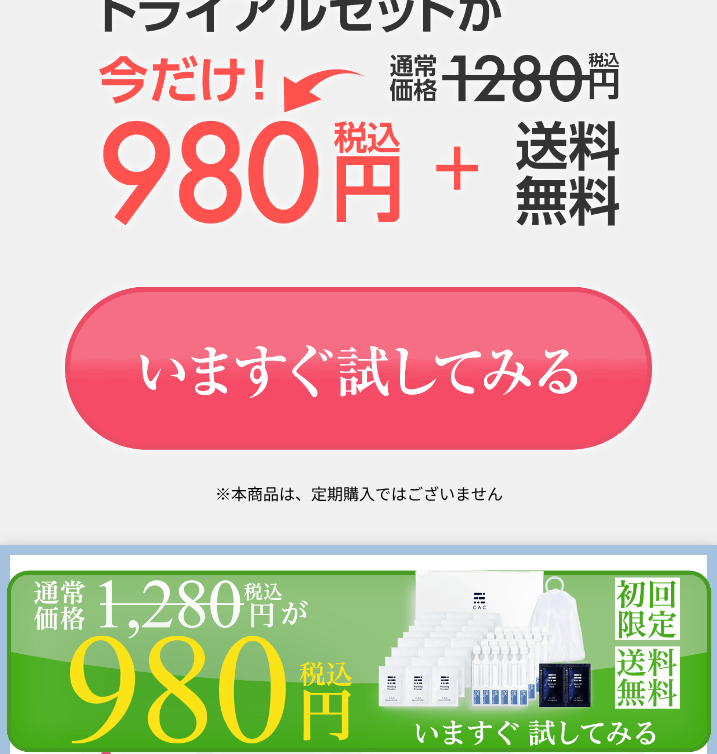select on "******" 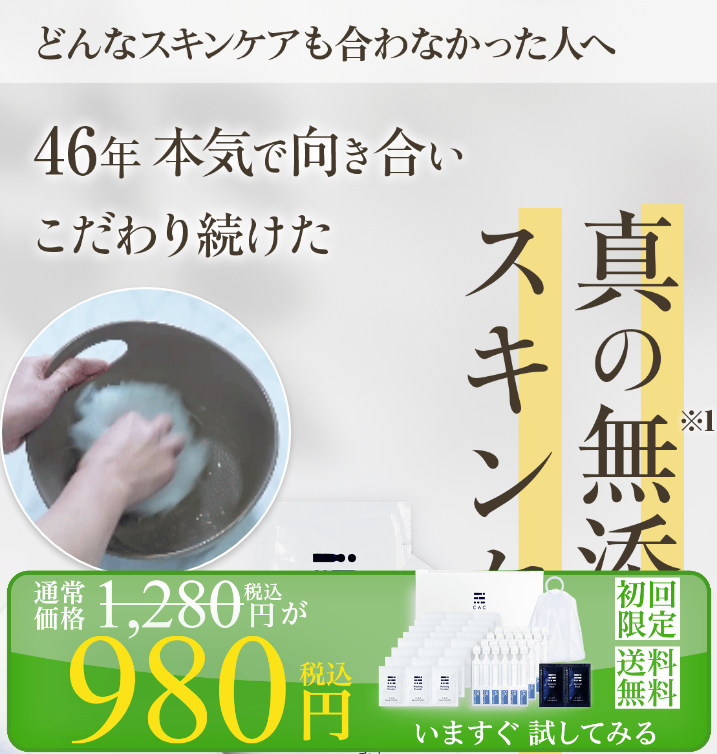 scroll, scrollTop: 7923, scrollLeft: 0, axis: vertical 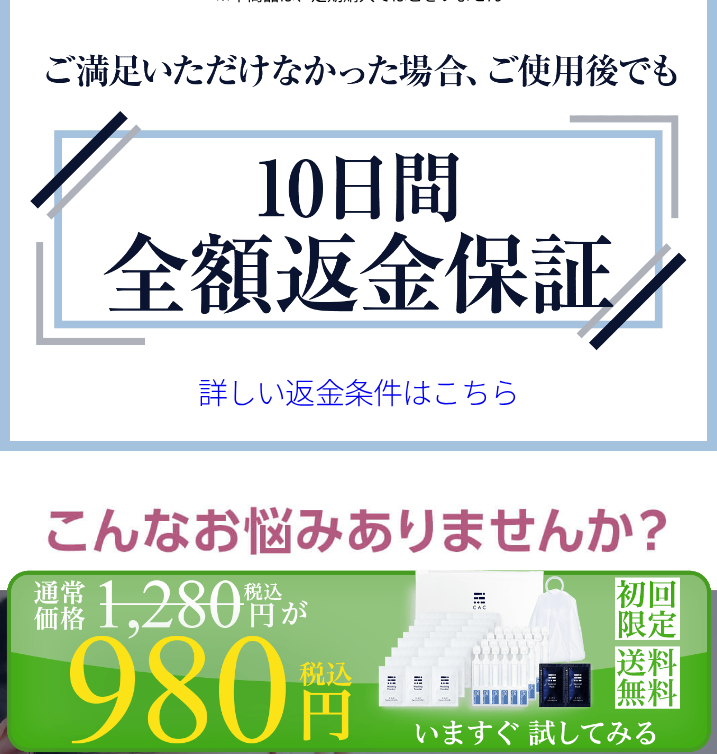 select on "******" 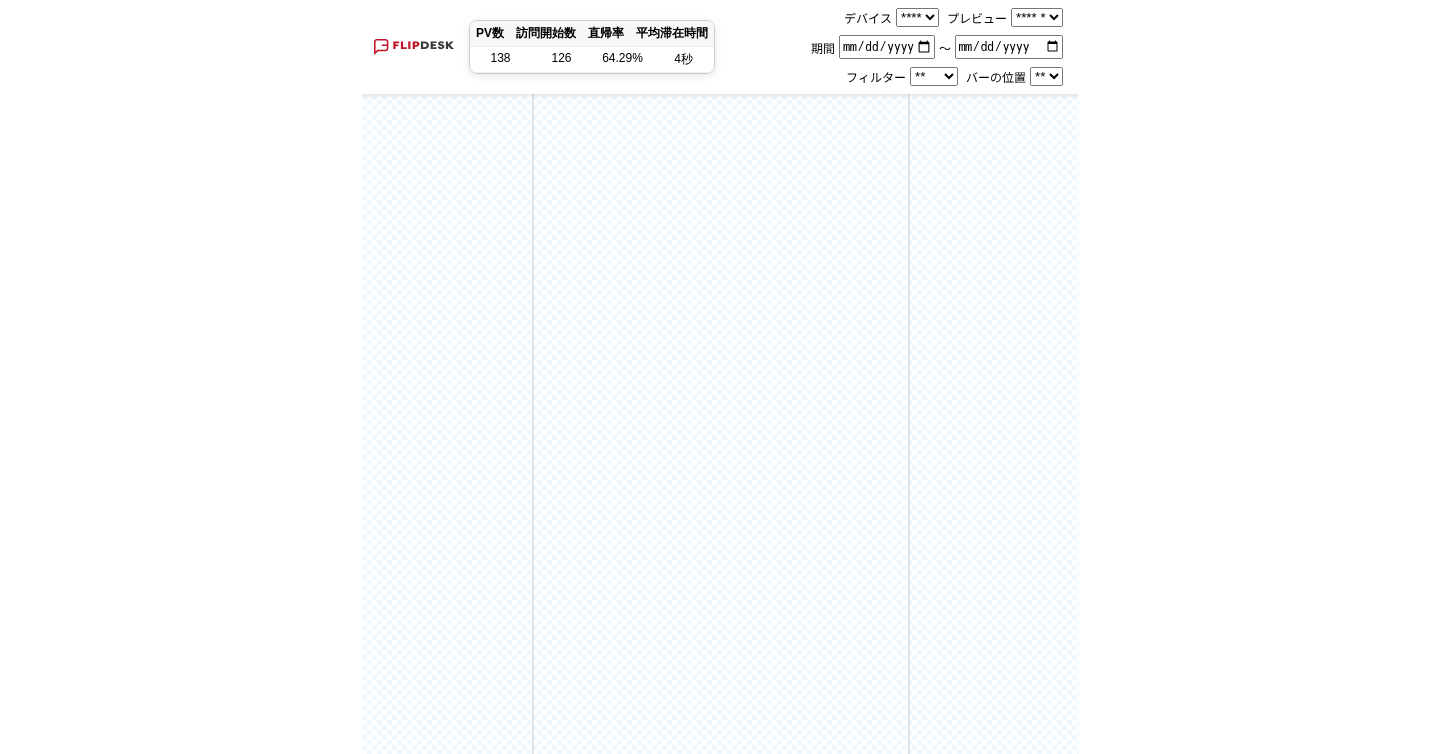 scroll, scrollTop: 8264, scrollLeft: 0, axis: vertical 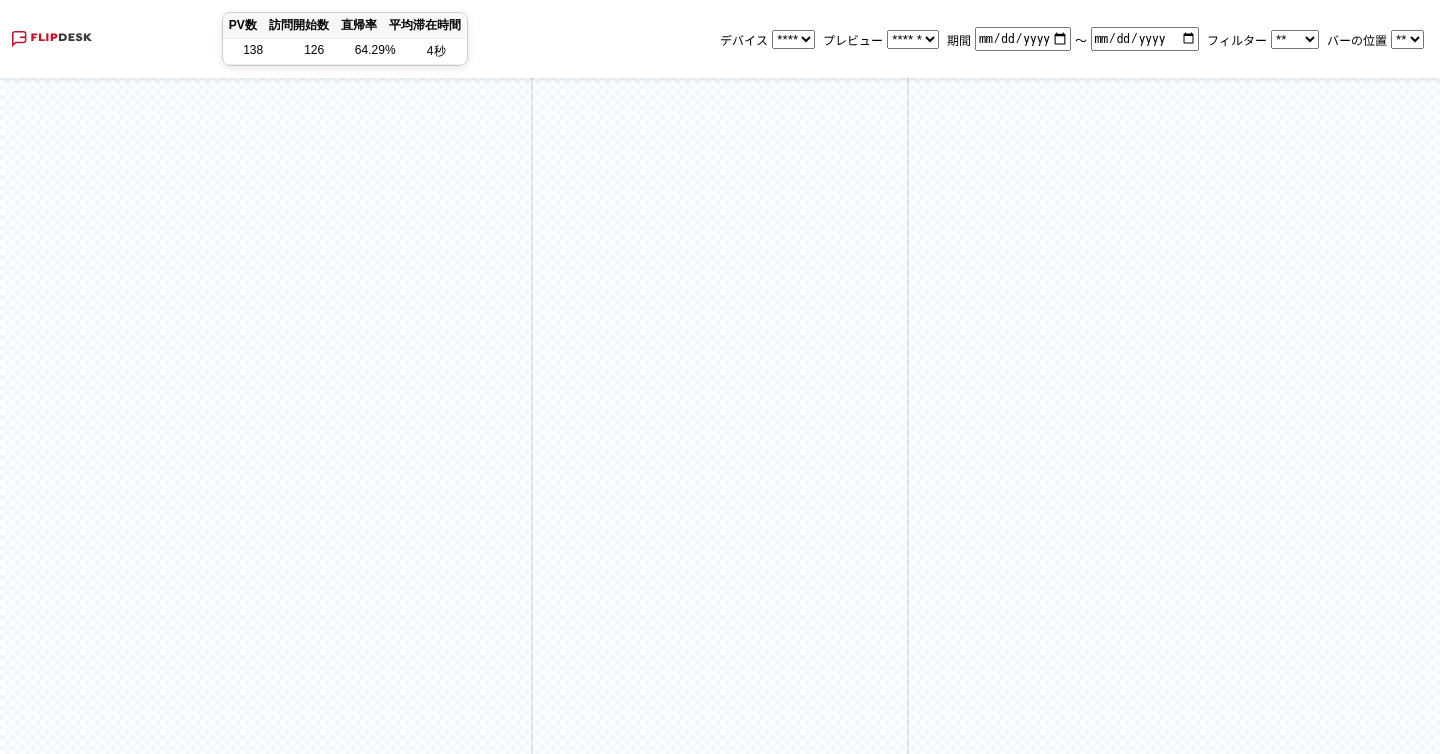 click at bounding box center (720, 377) 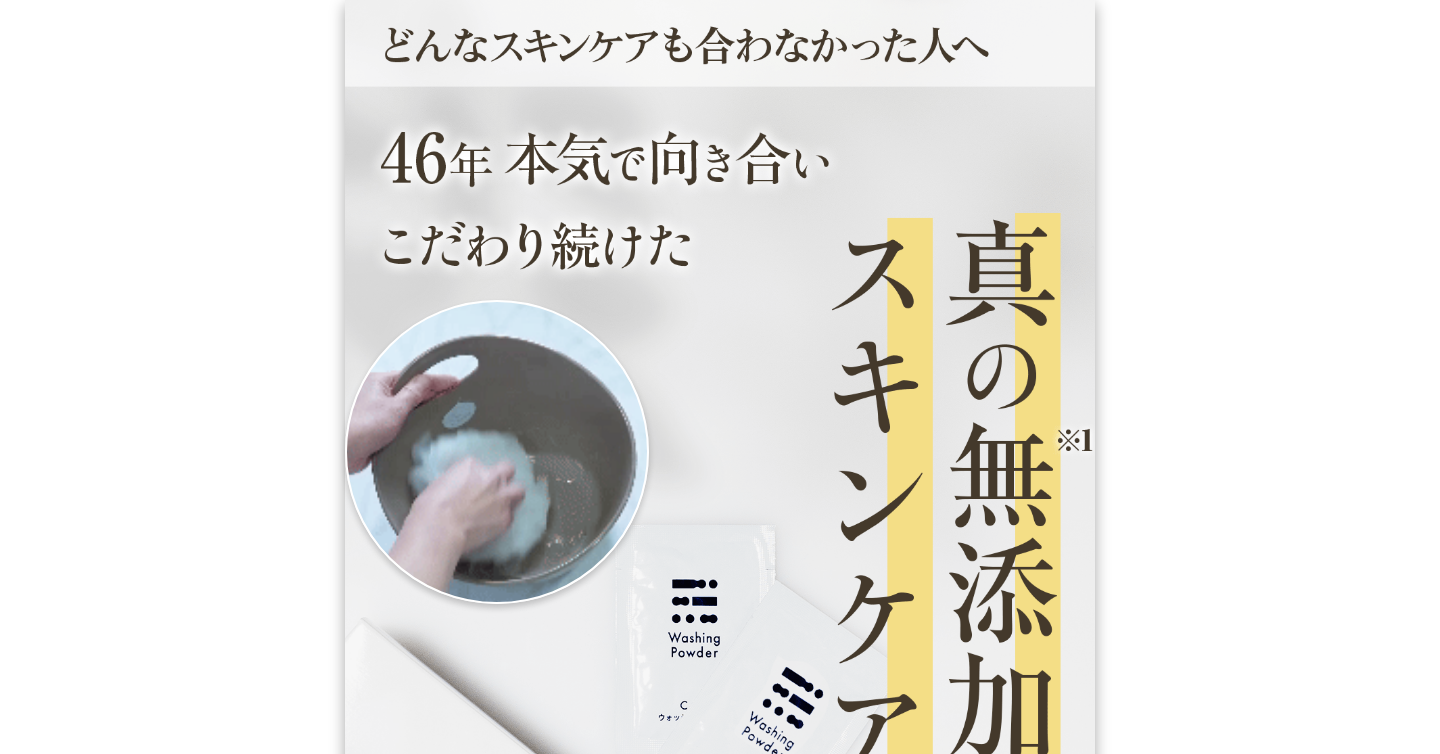 scroll, scrollTop: 0, scrollLeft: 0, axis: both 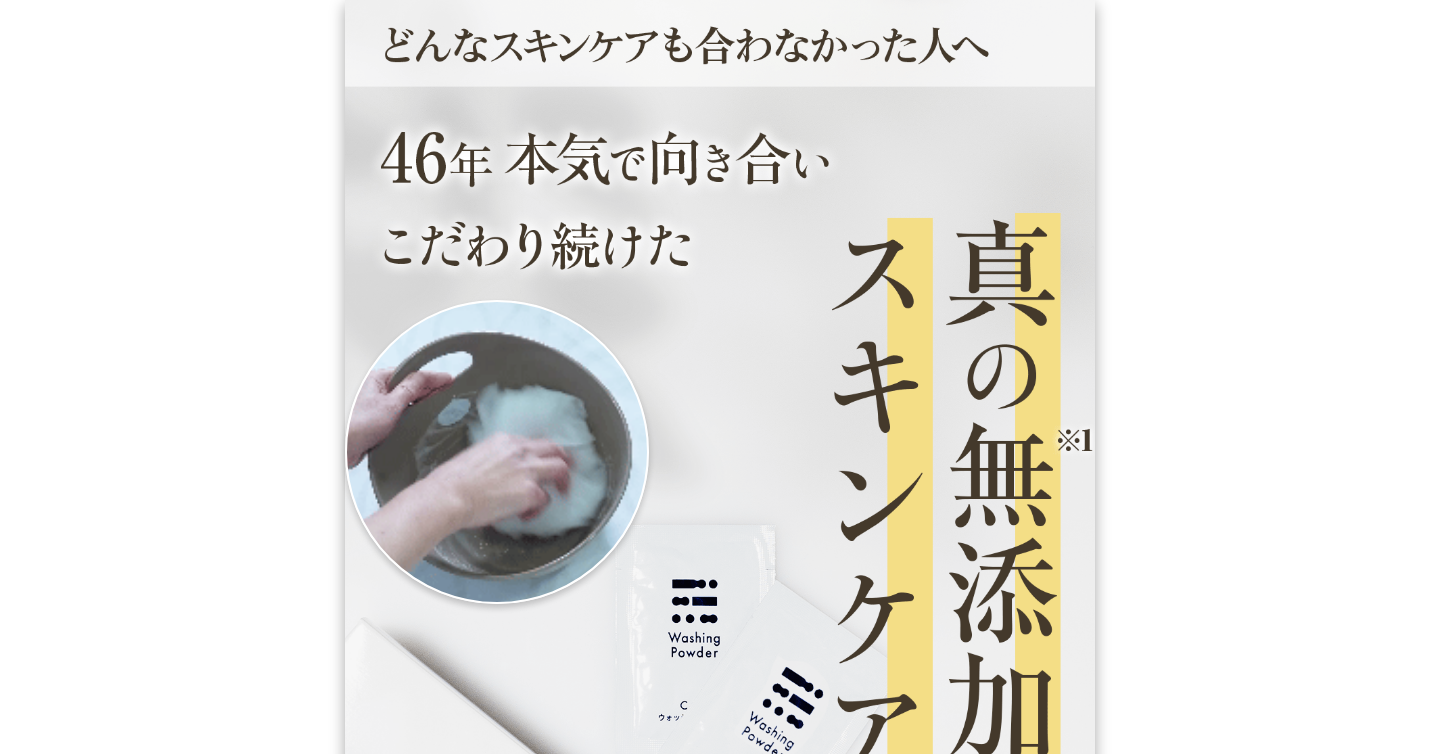 select on "*********" 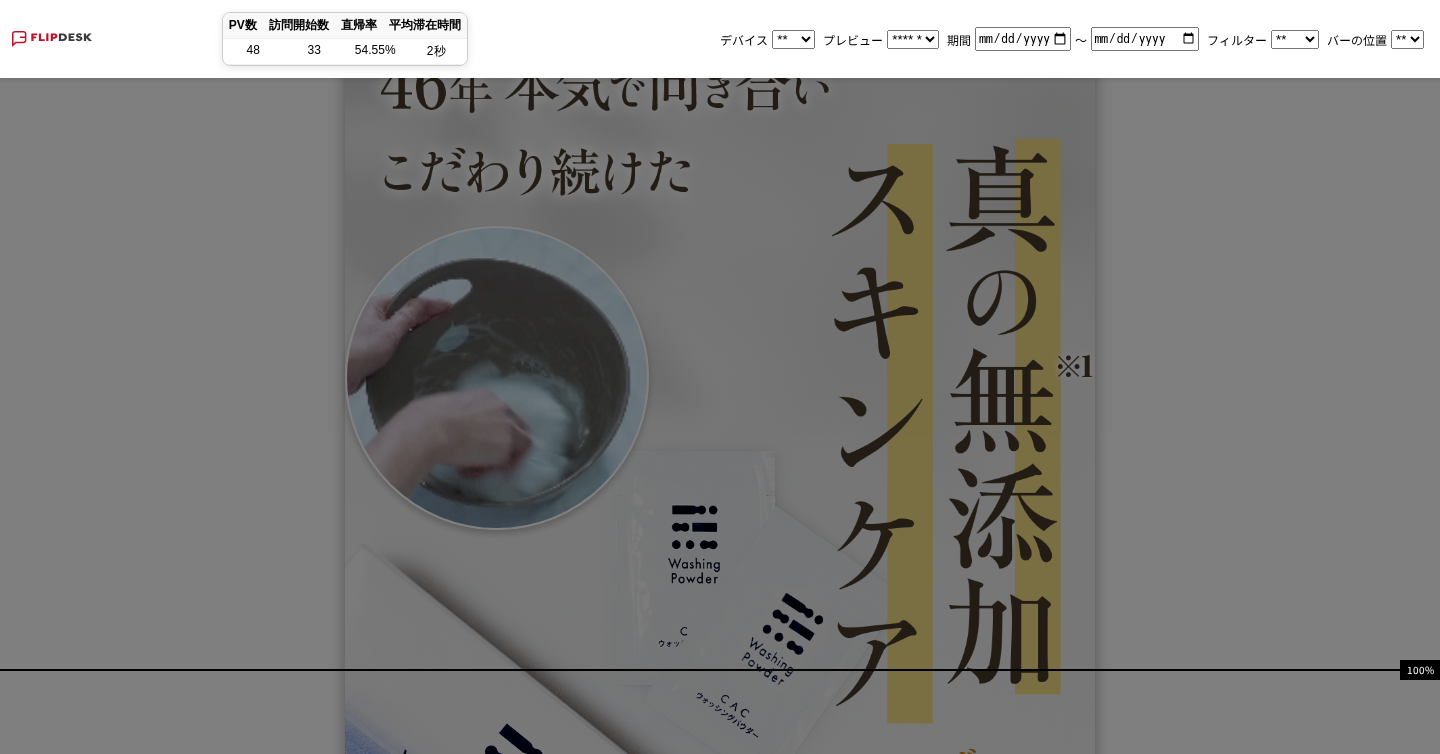 scroll, scrollTop: 0, scrollLeft: 0, axis: both 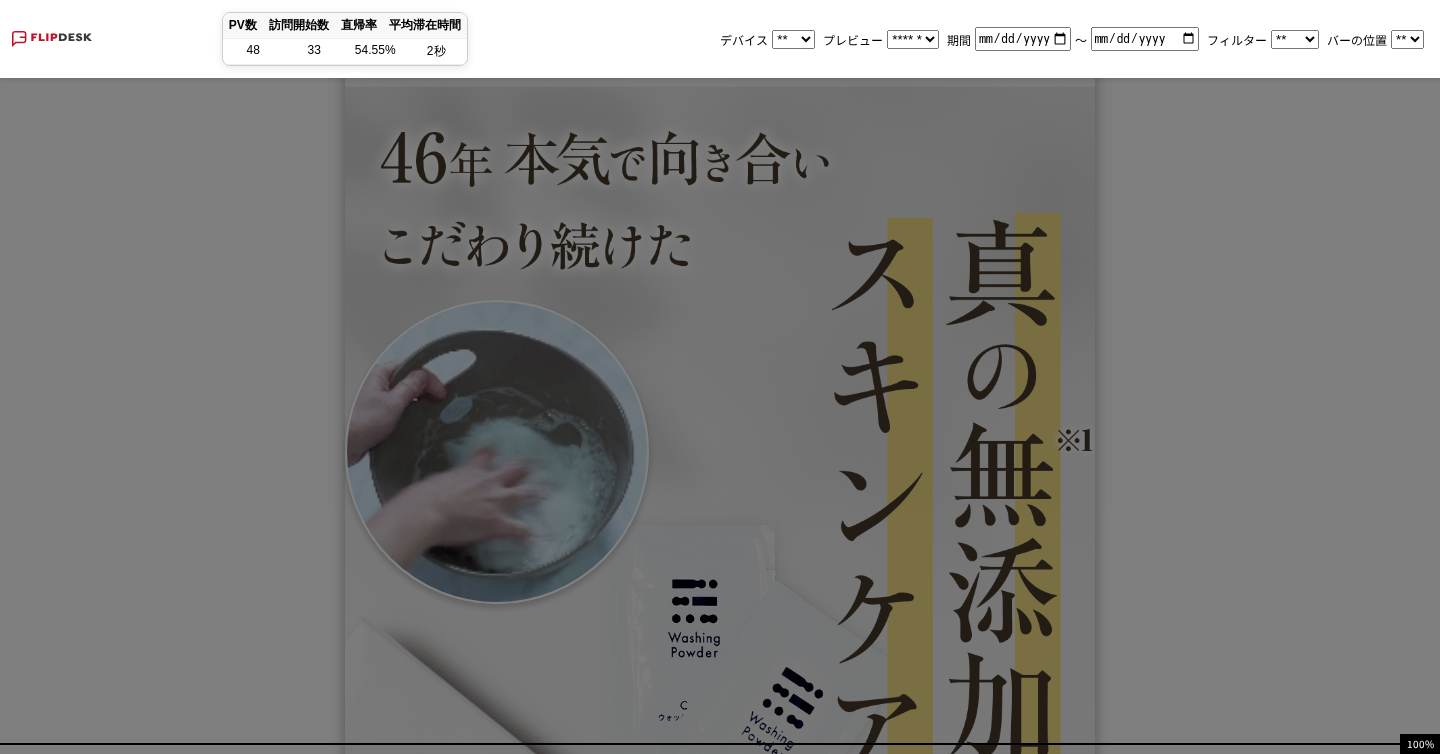 click on "** ****" at bounding box center [793, 39] 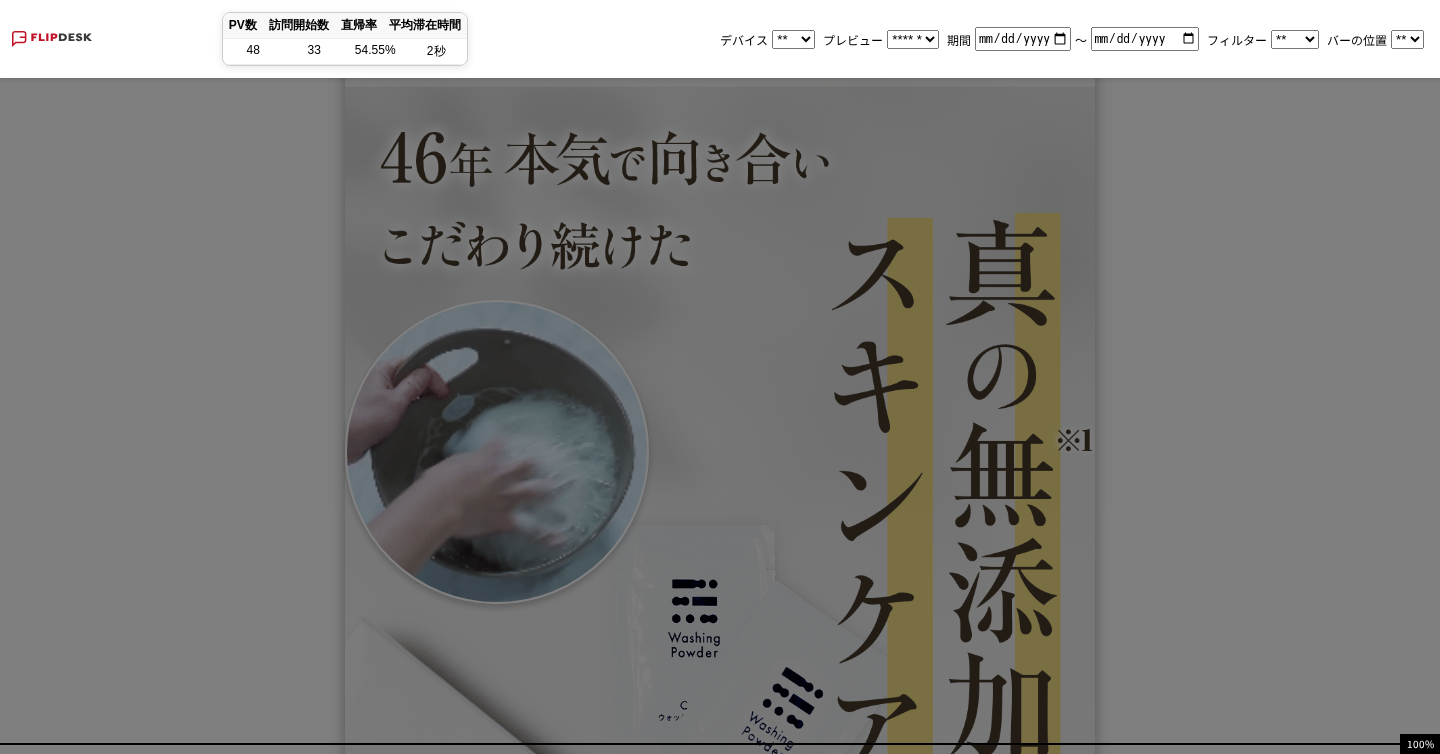 select on "******" 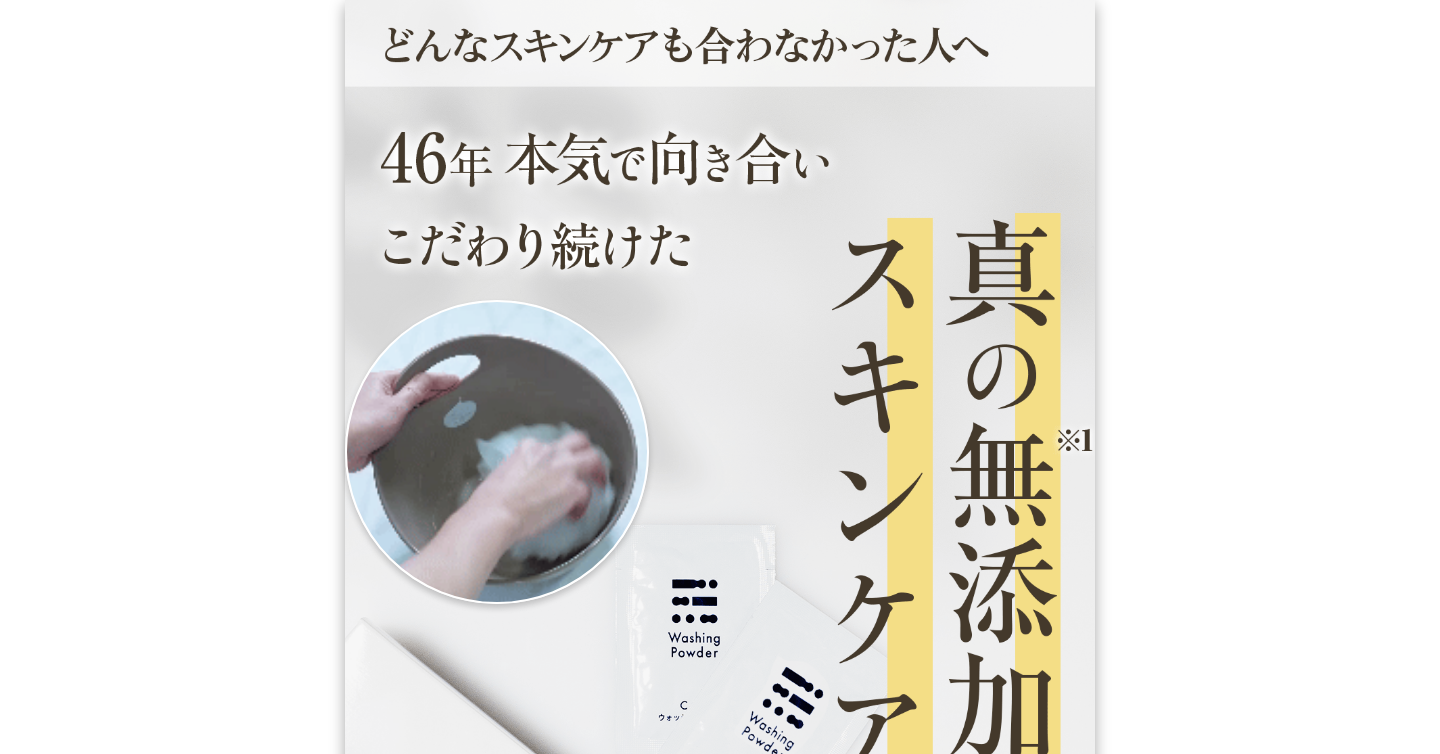 scroll, scrollTop: 0, scrollLeft: 0, axis: both 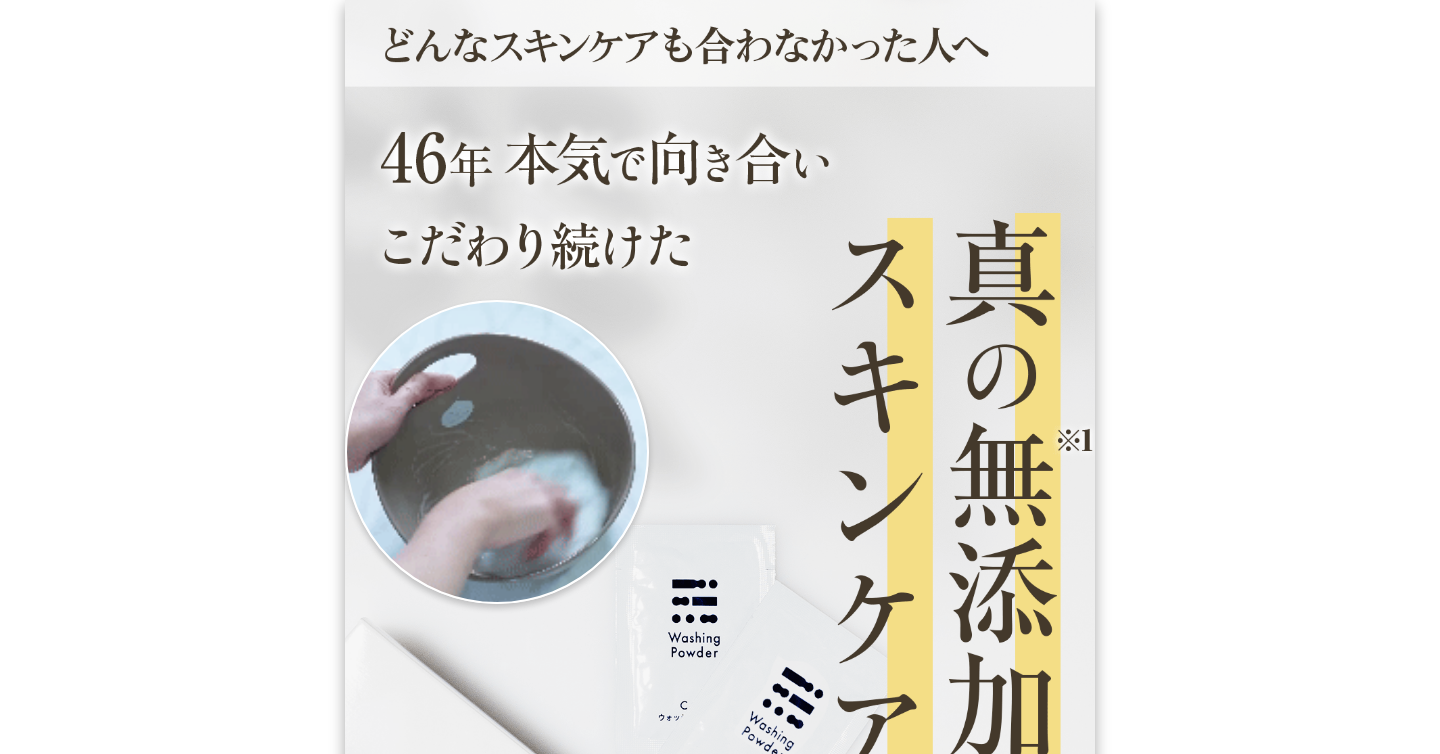 select on "******" 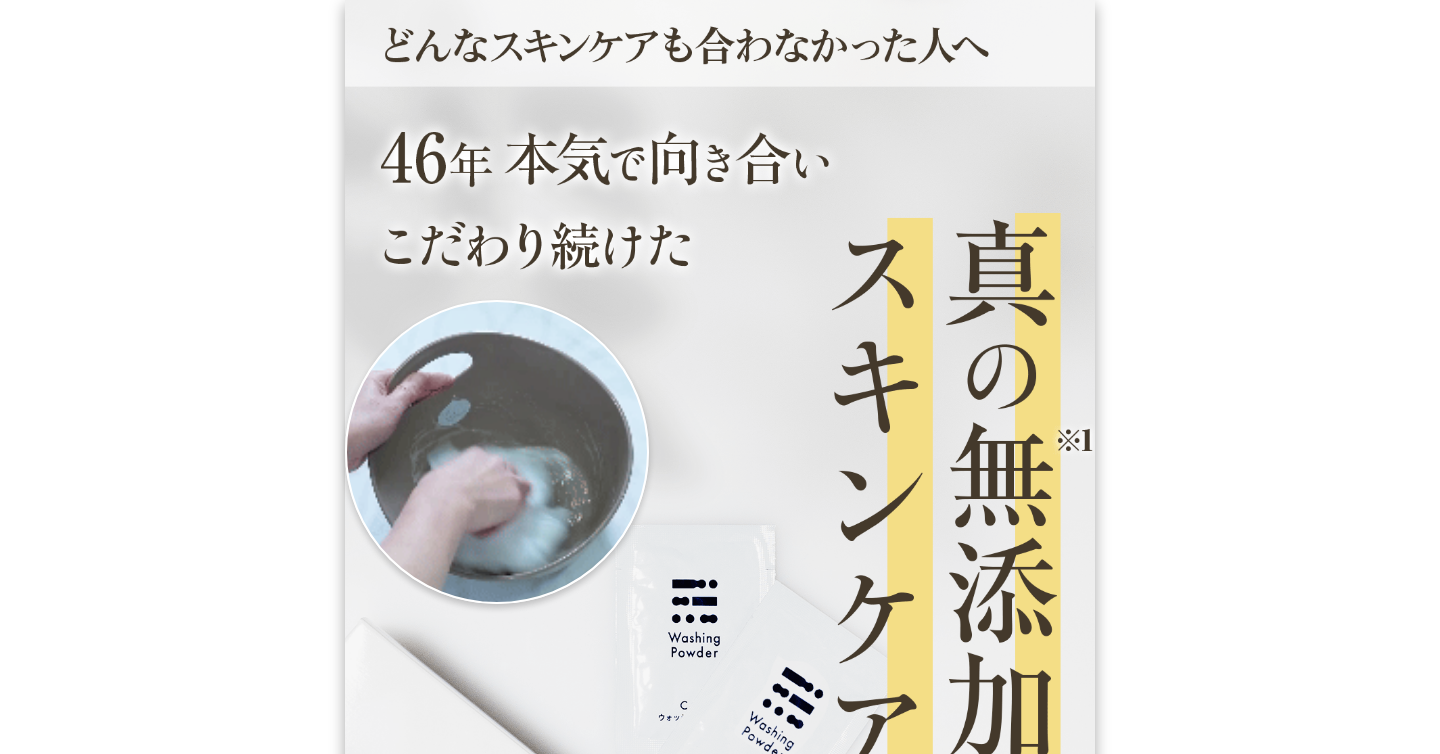 select on "*********" 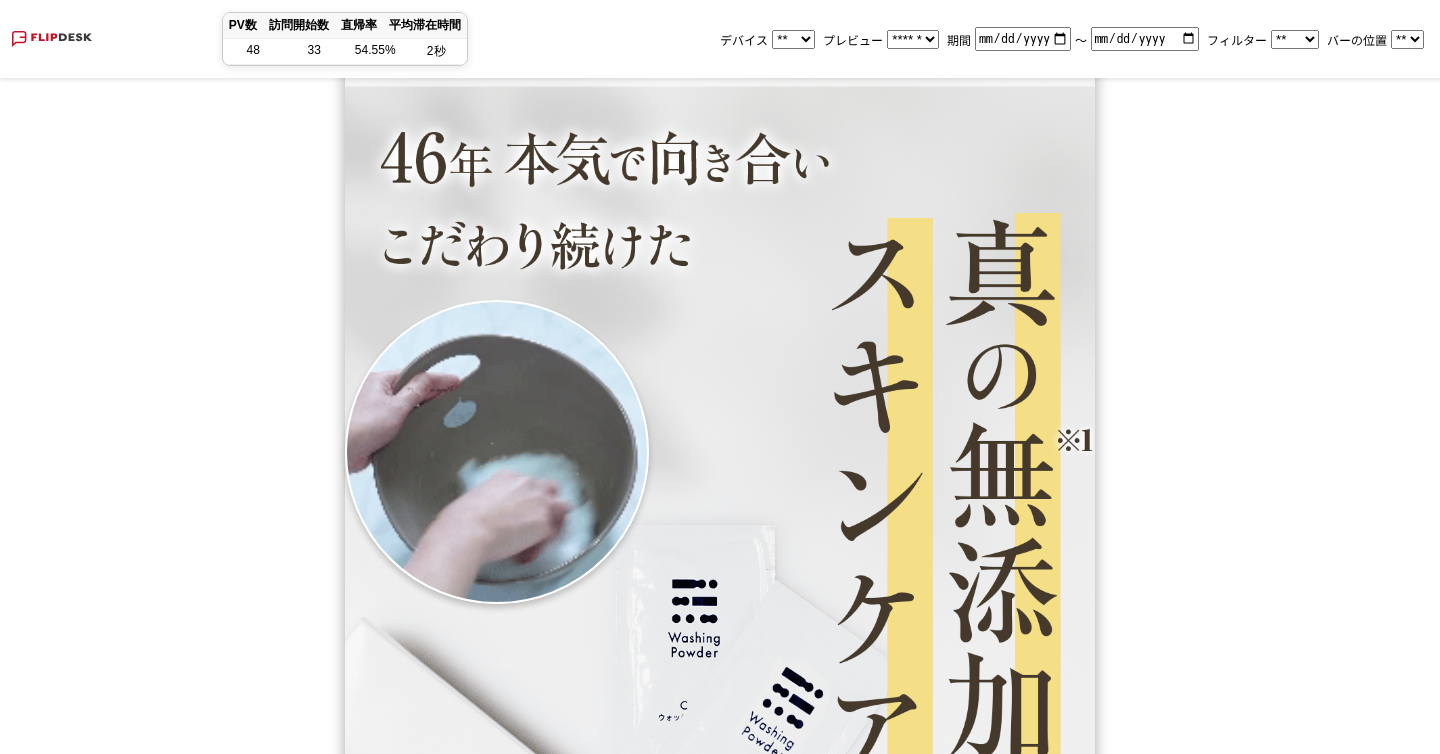 select on "*********" 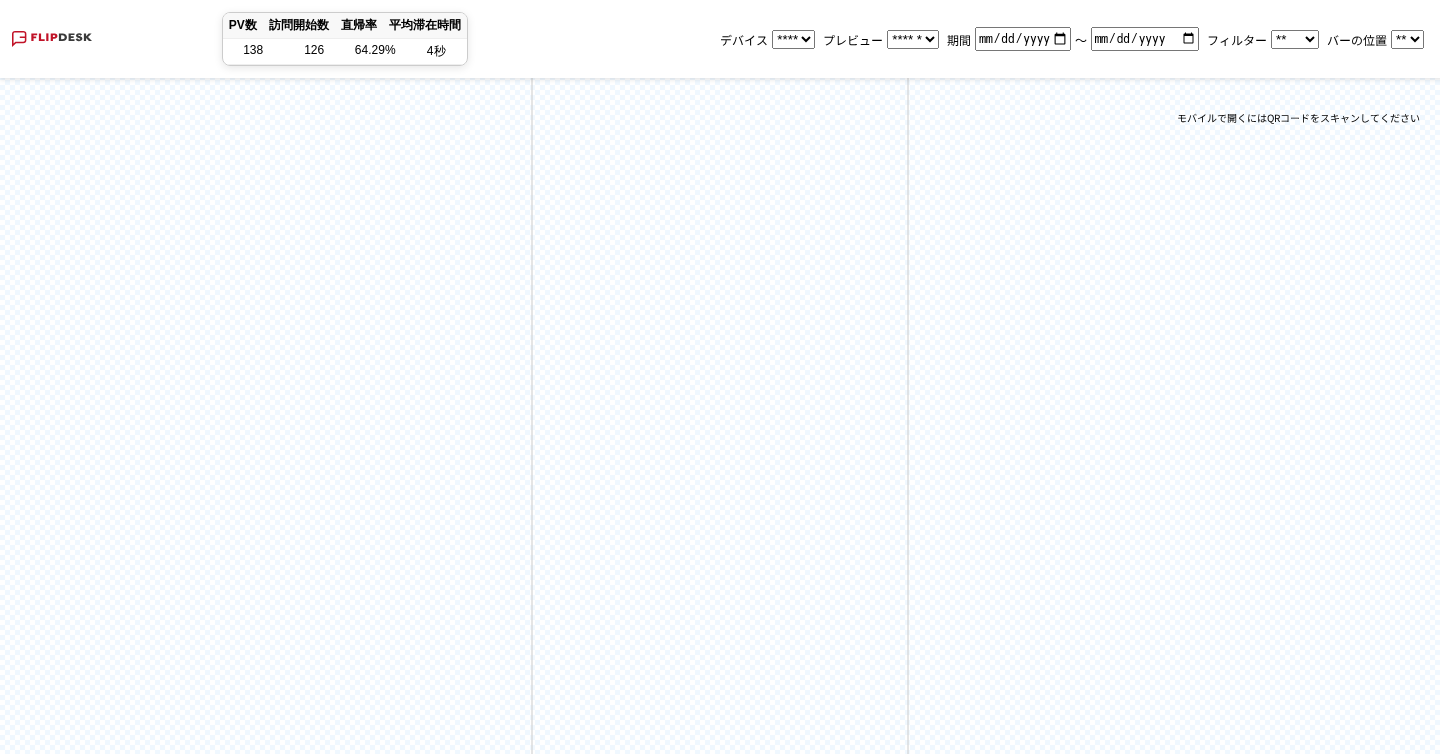select on "******" 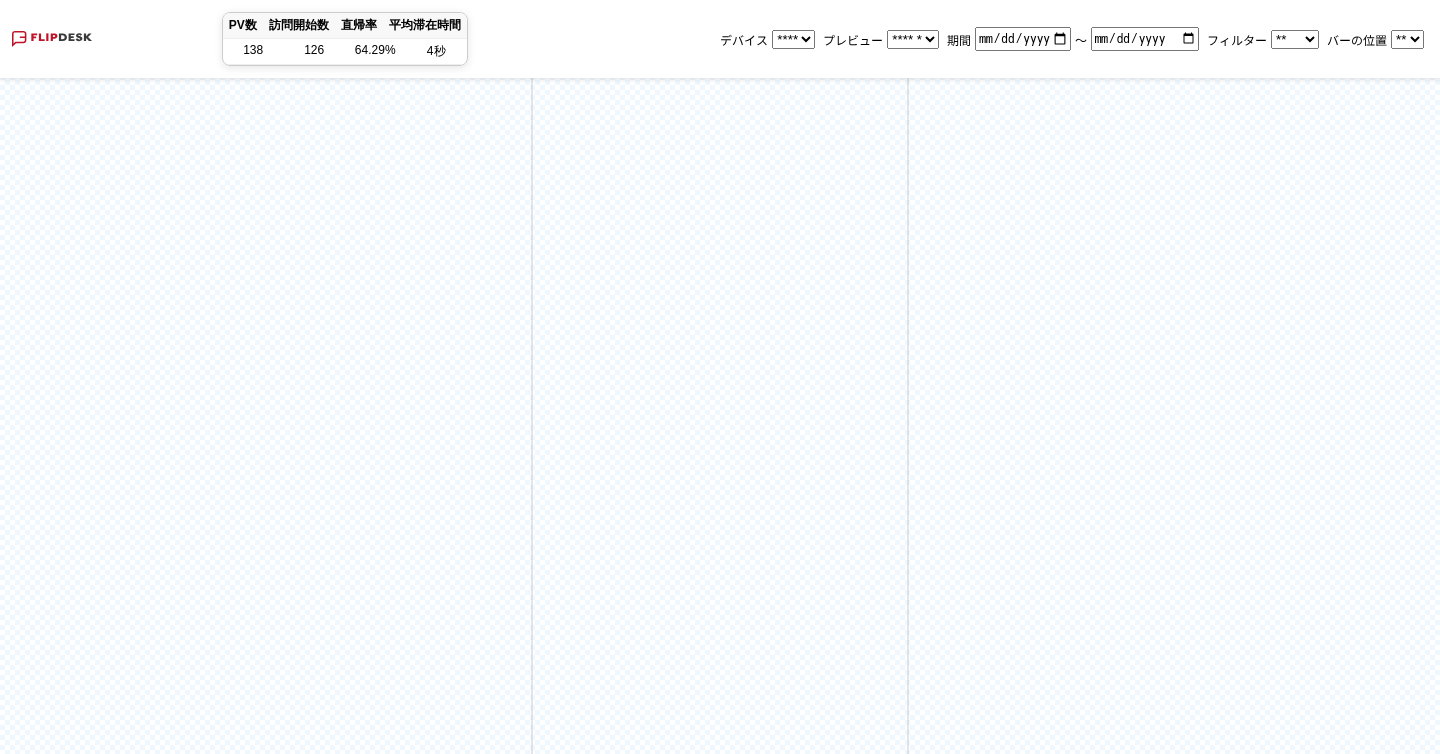 scroll, scrollTop: 0, scrollLeft: 0, axis: both 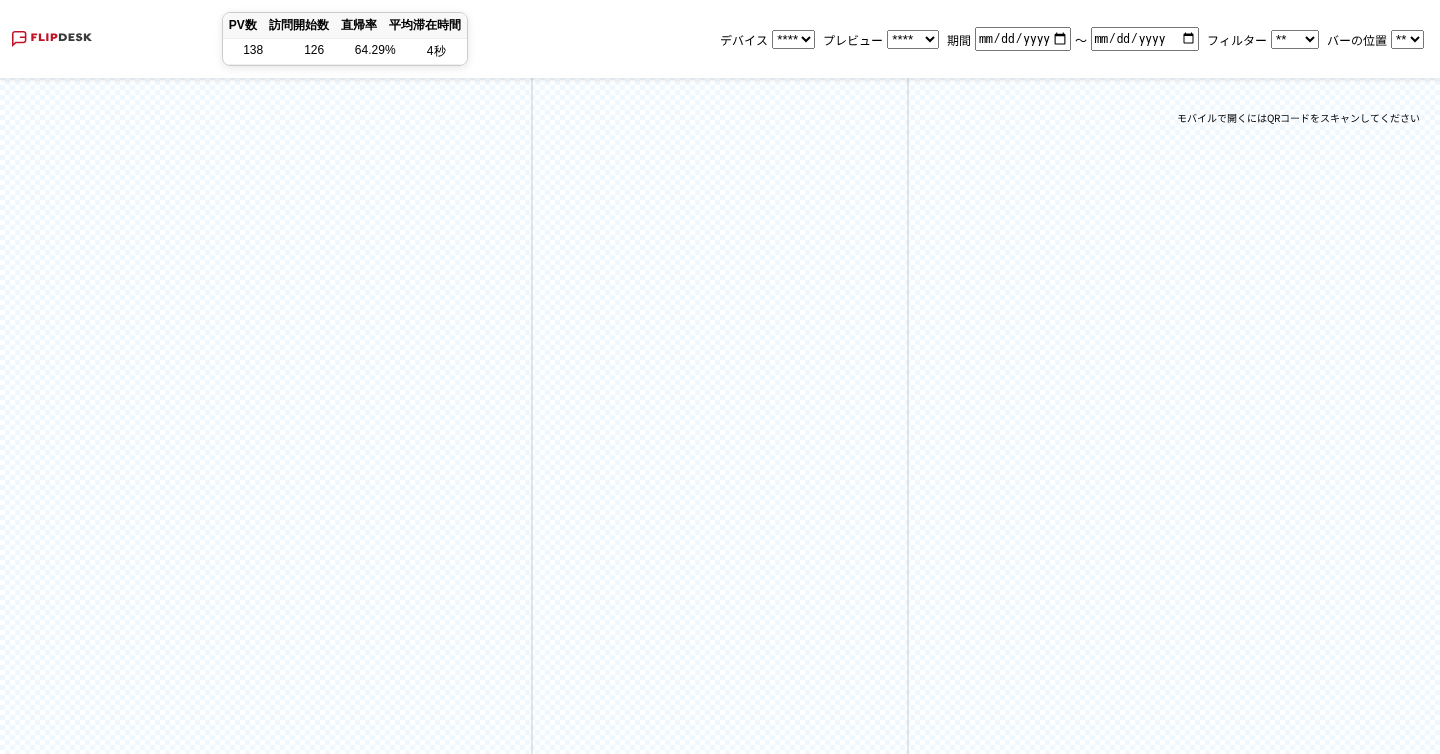 select on "******" 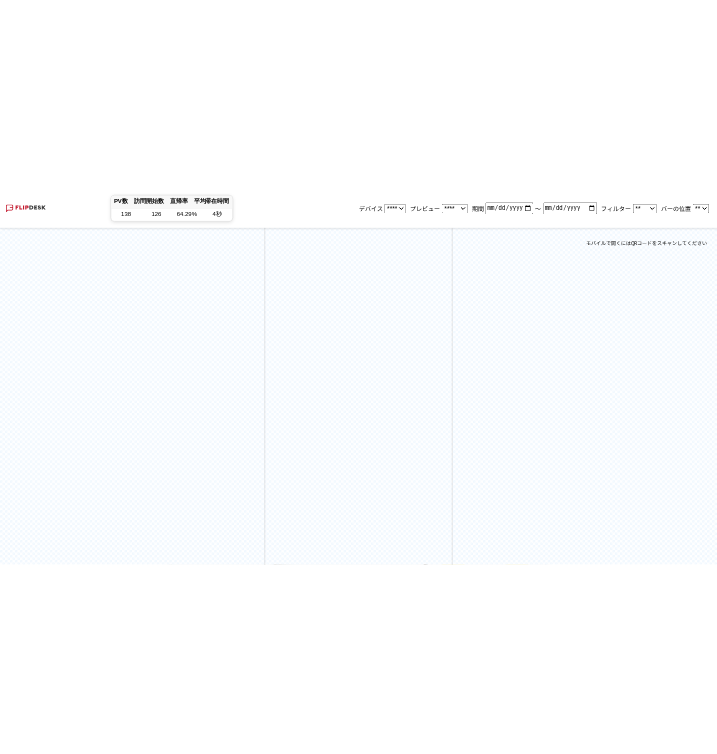scroll, scrollTop: 0, scrollLeft: 0, axis: both 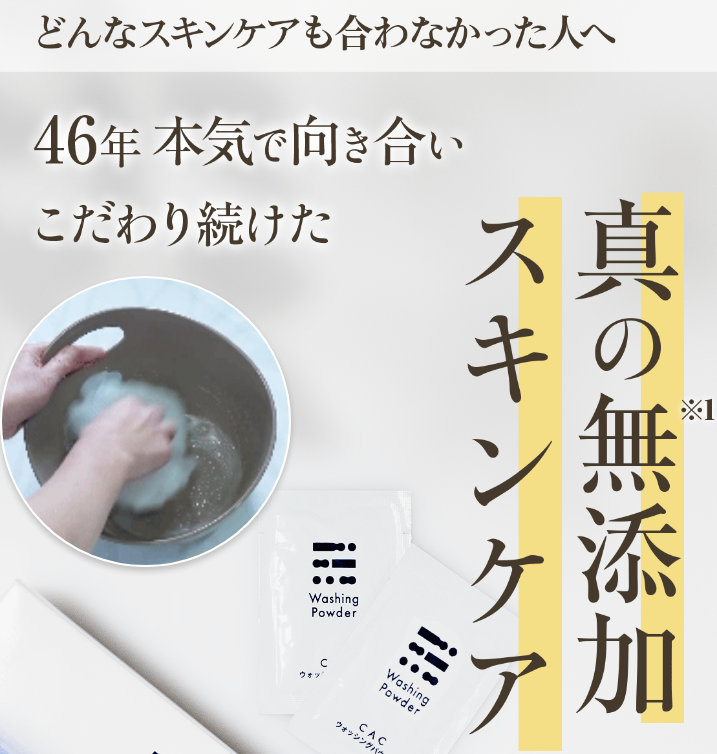 select on "******" 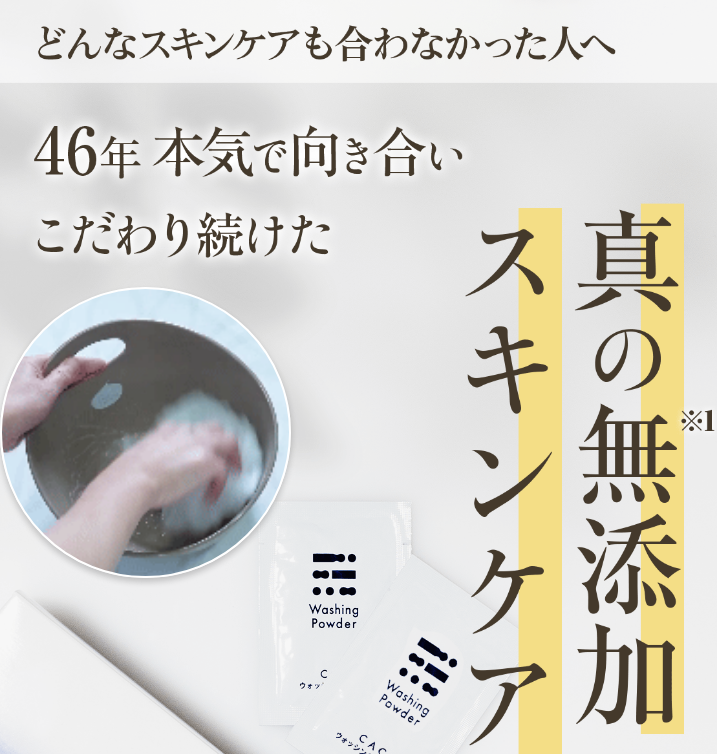 scroll, scrollTop: 11, scrollLeft: 0, axis: vertical 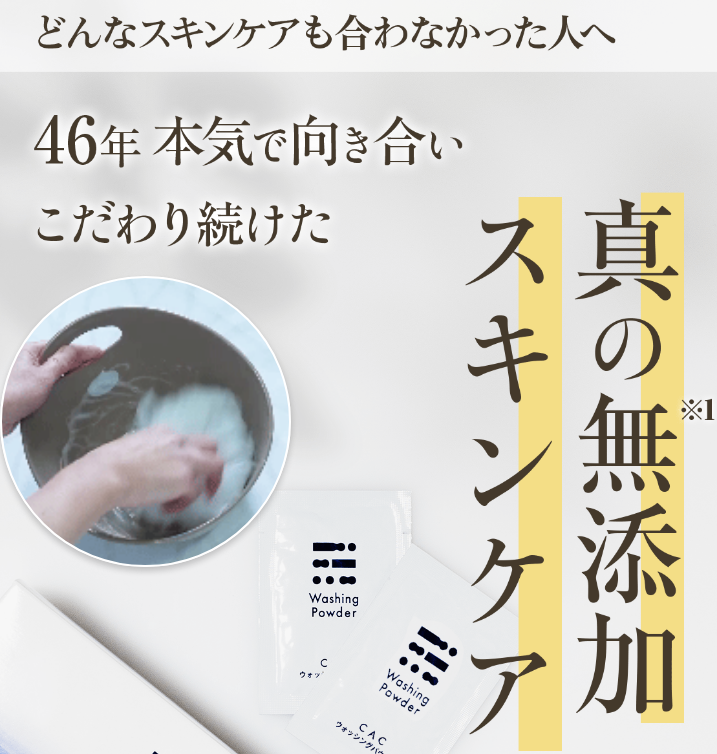 select on "******" 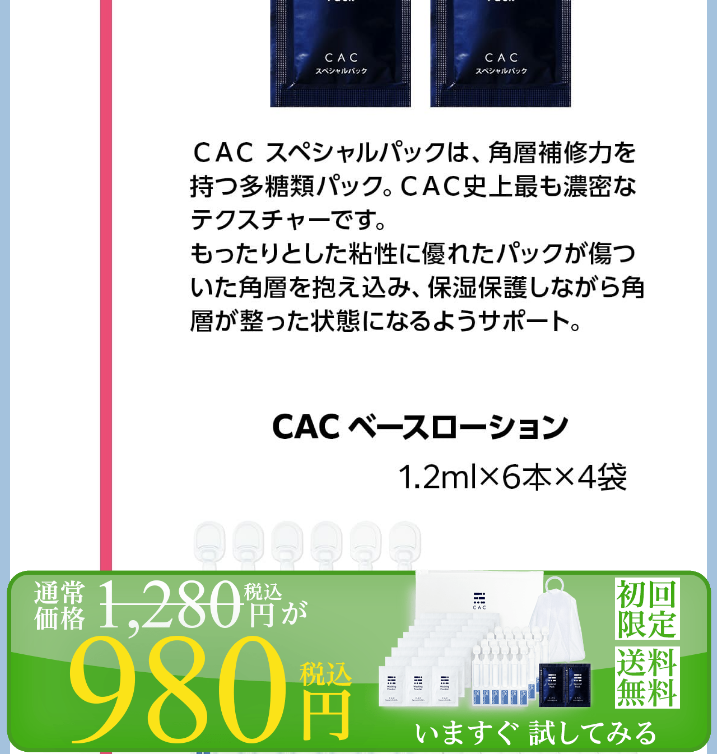 scroll, scrollTop: 0, scrollLeft: 0, axis: both 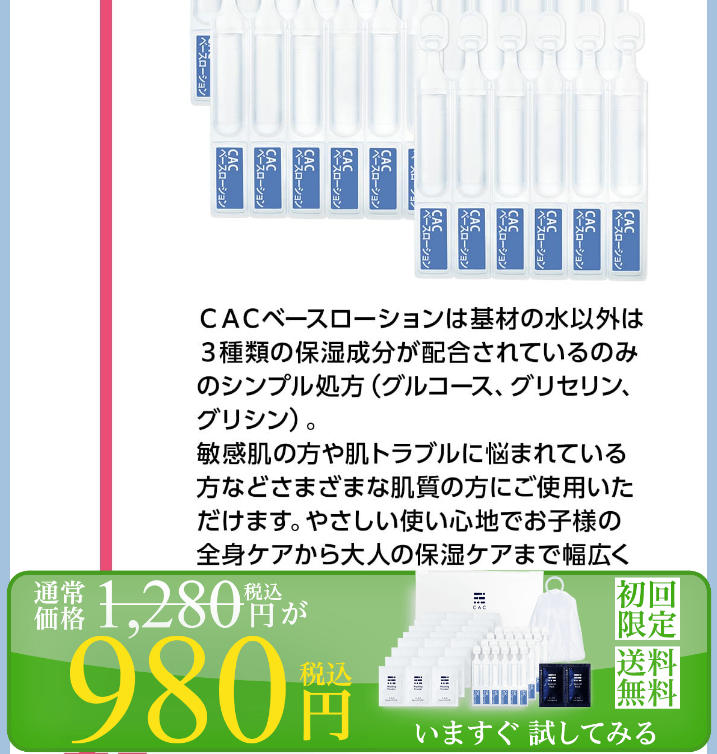 select on "******" 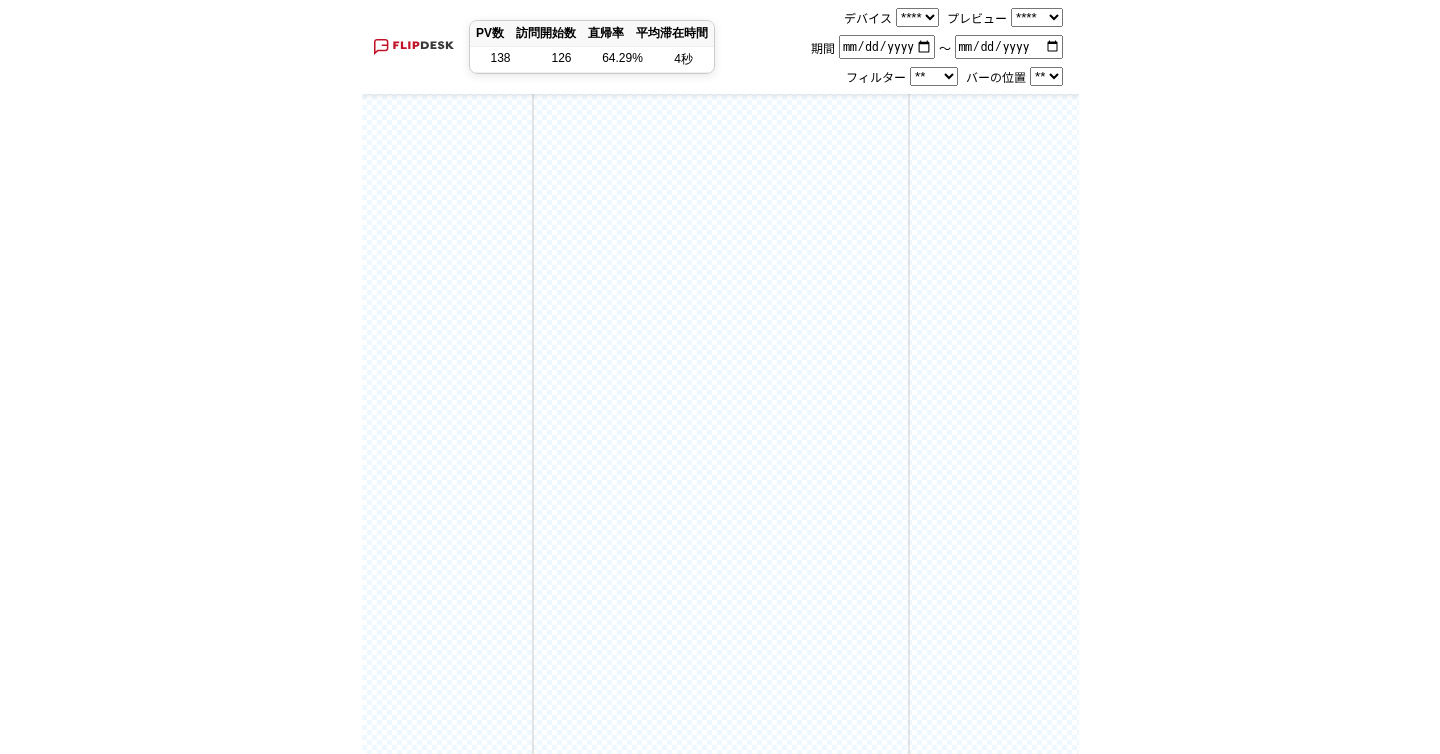 scroll, scrollTop: 5571, scrollLeft: 0, axis: vertical 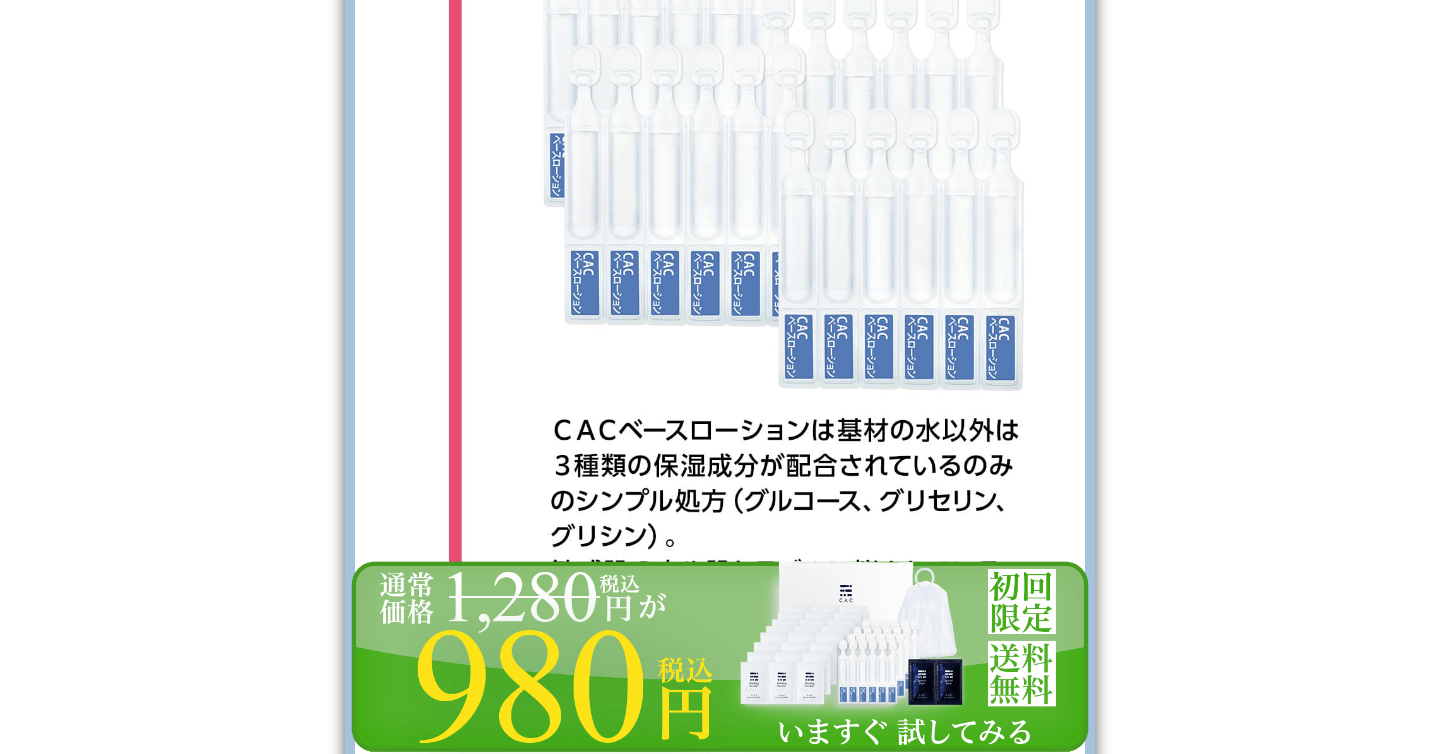 select on "******" 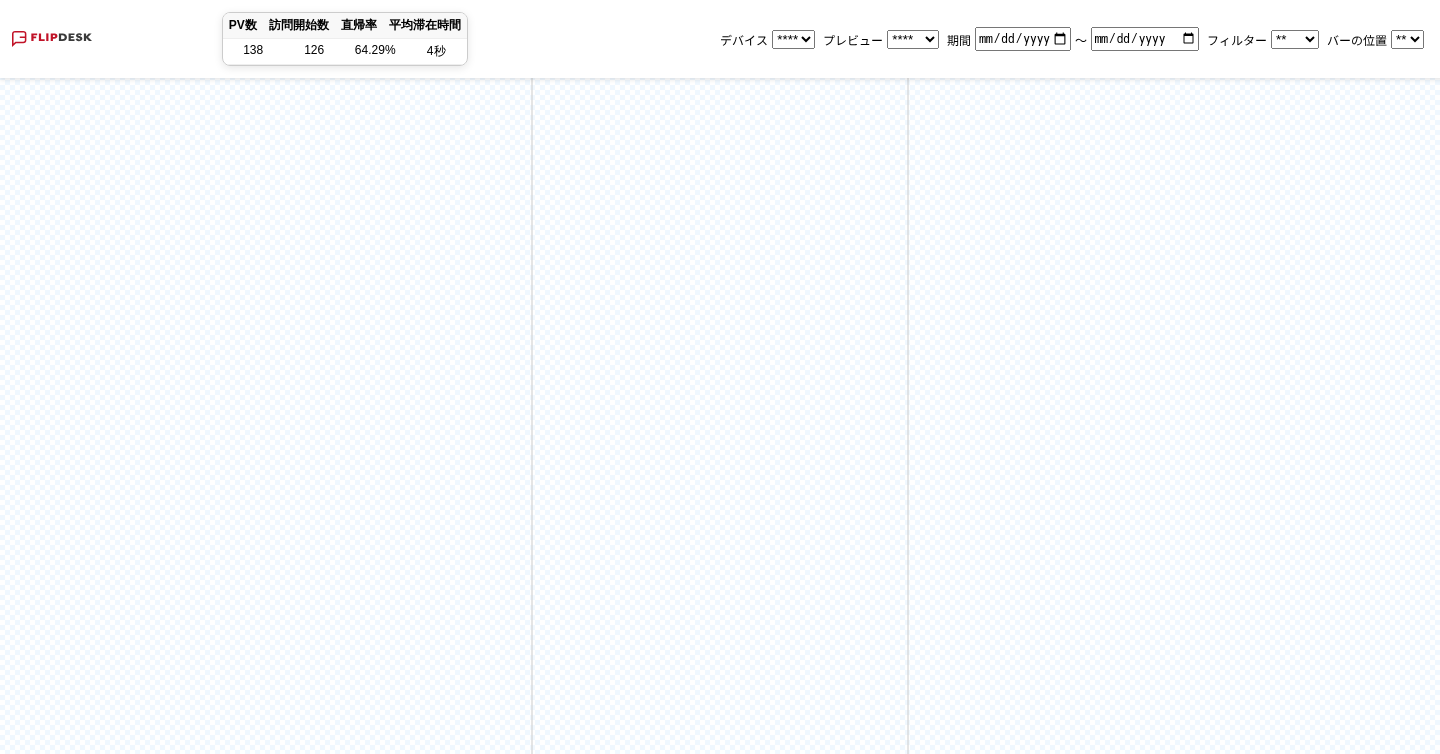 click on "**** ******" at bounding box center [913, 39] 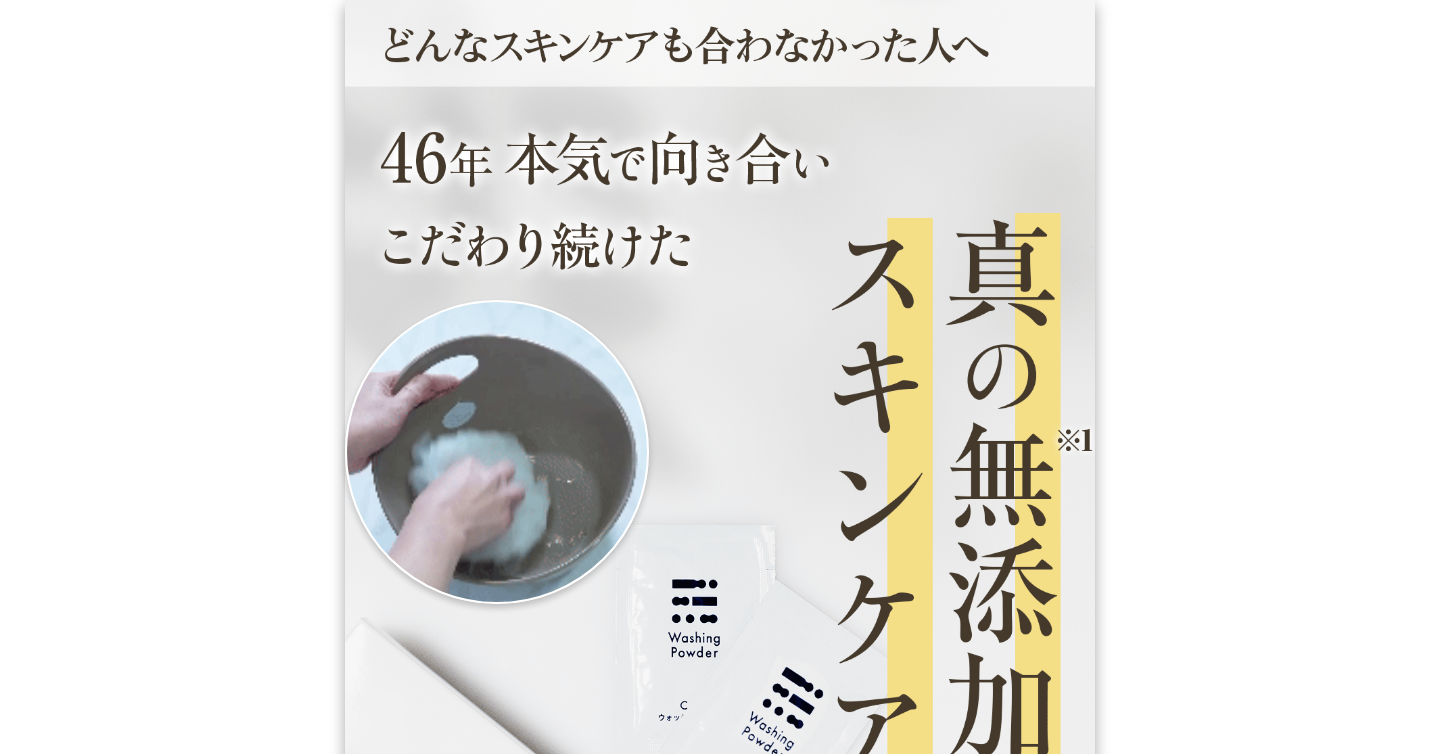 scroll, scrollTop: 0, scrollLeft: 0, axis: both 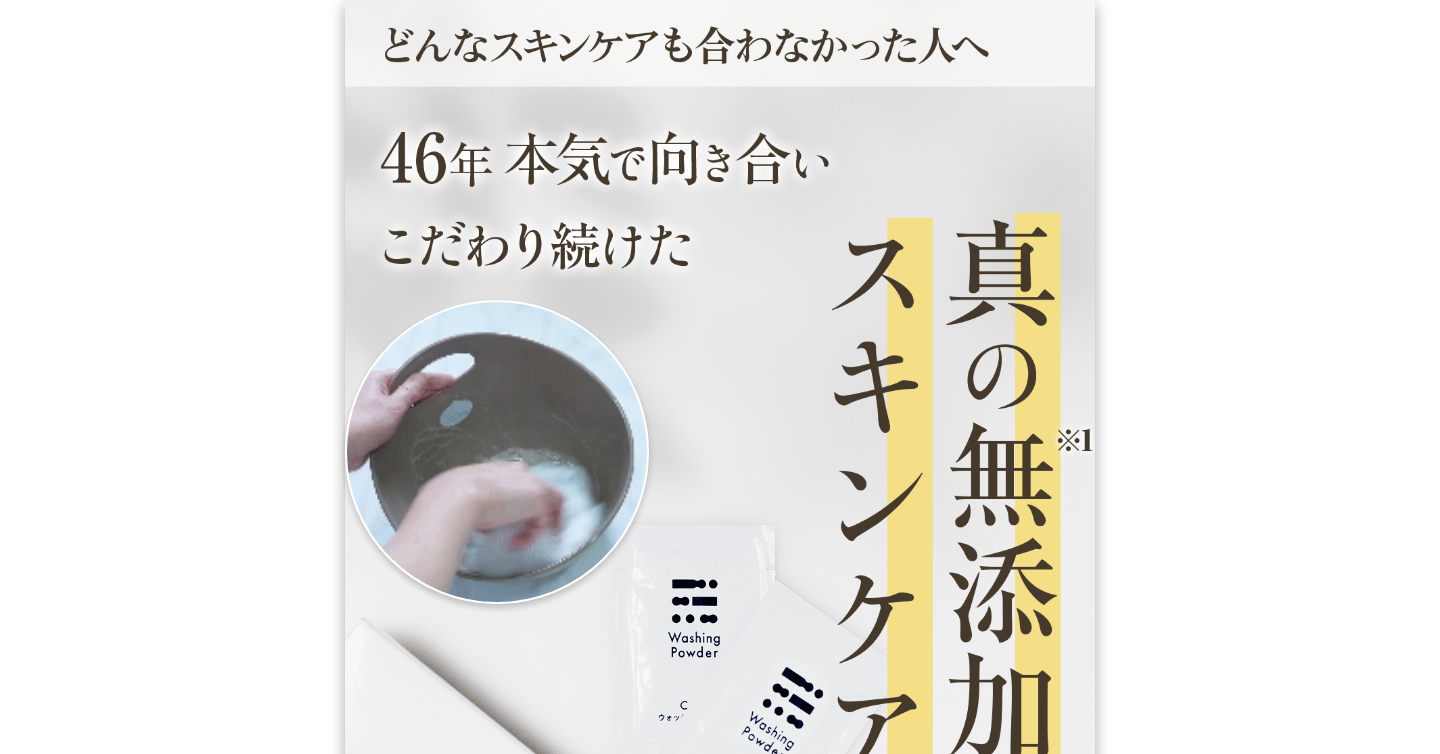 select on "******" 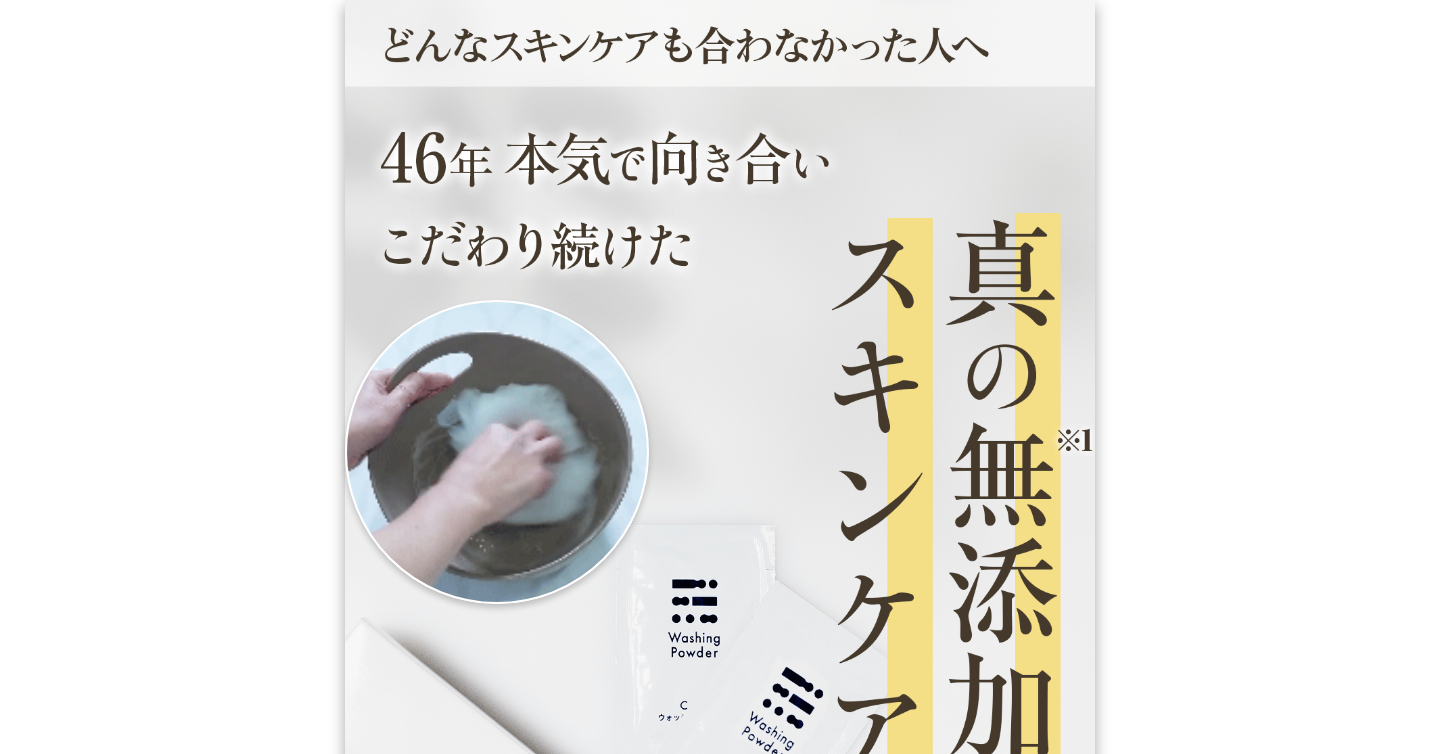select on "*********" 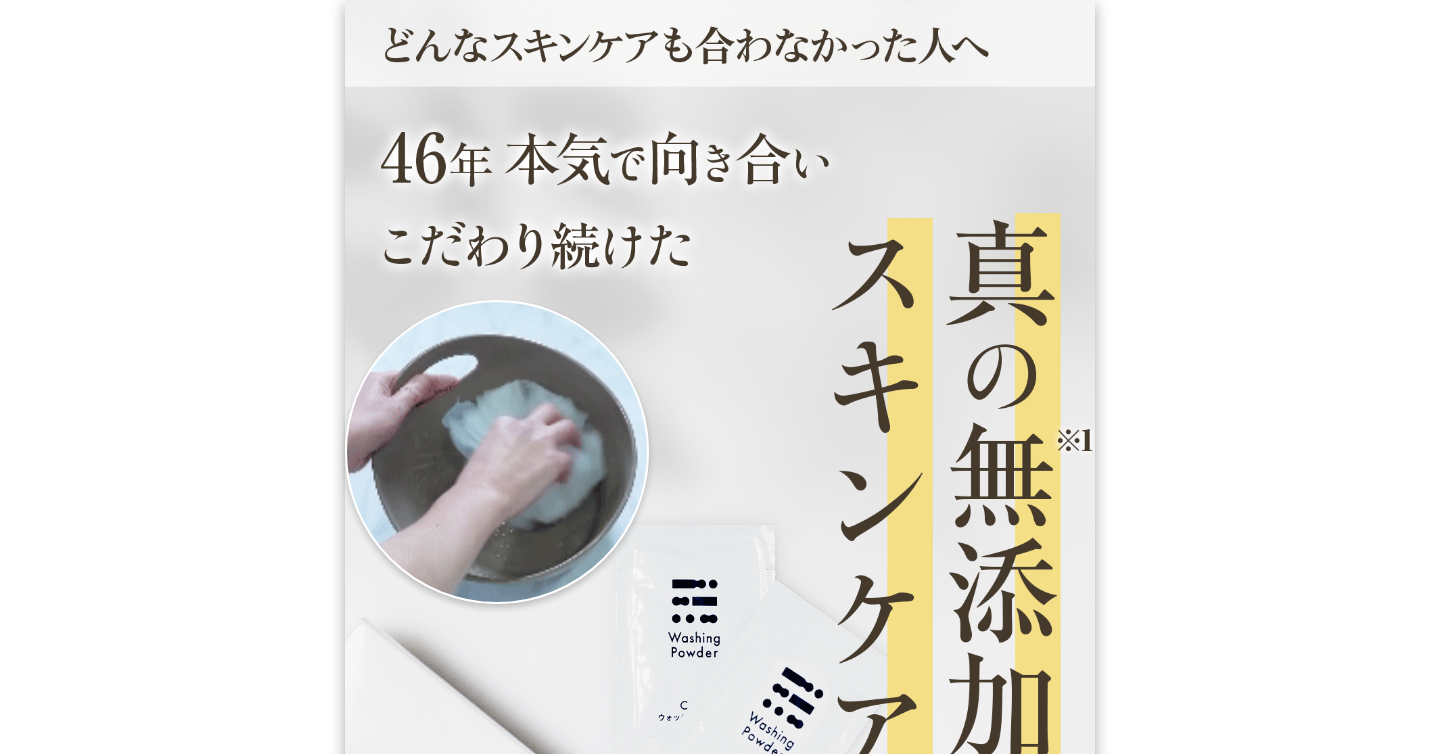 scroll, scrollTop: 0, scrollLeft: 0, axis: both 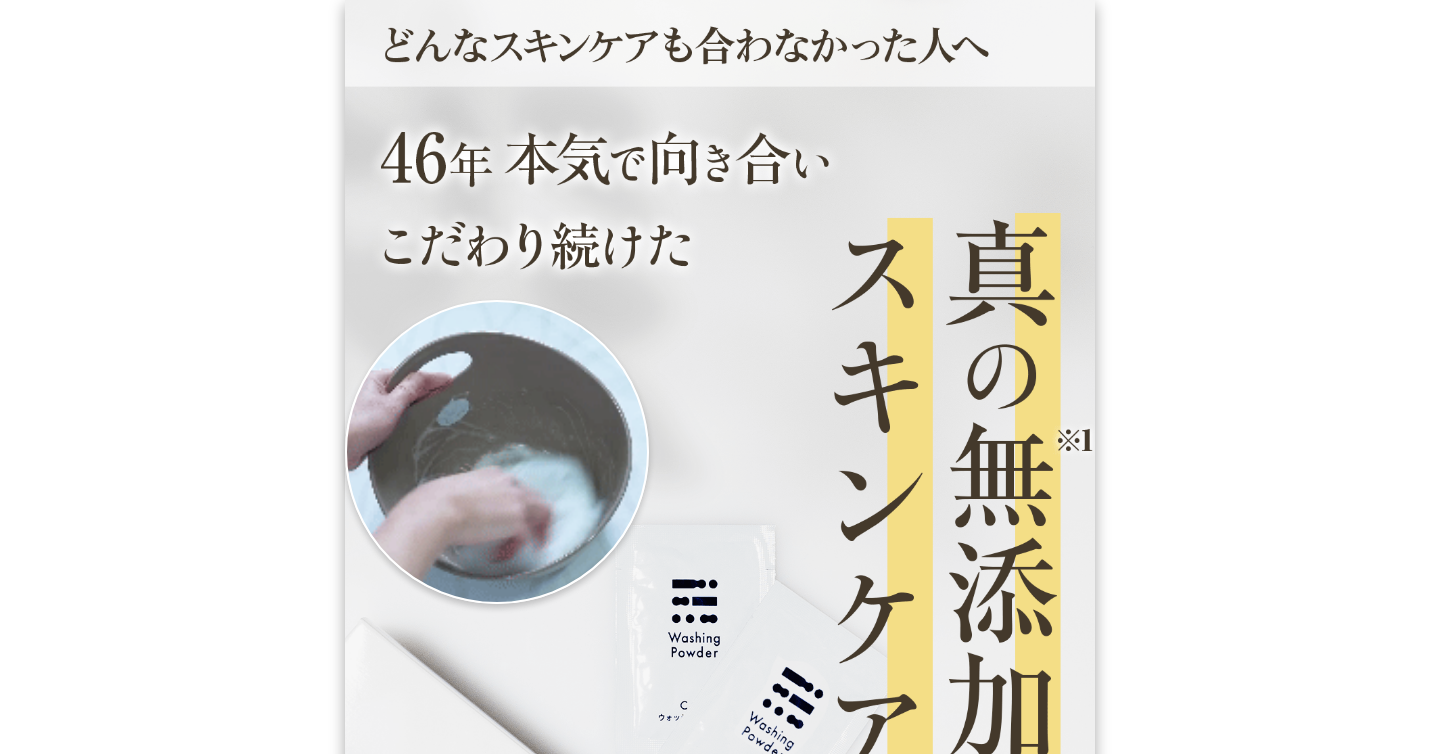 select on "******" 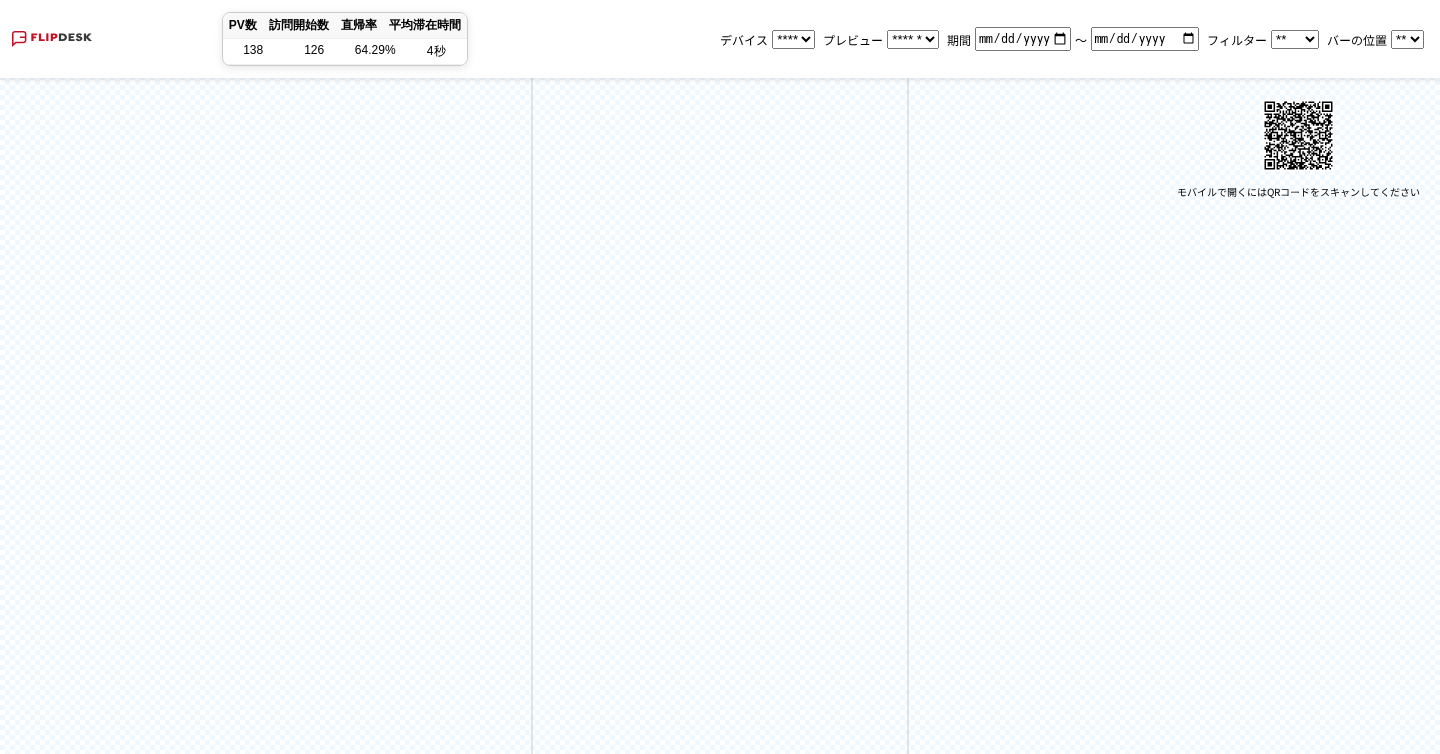 click on "**** ******" at bounding box center (913, 39) 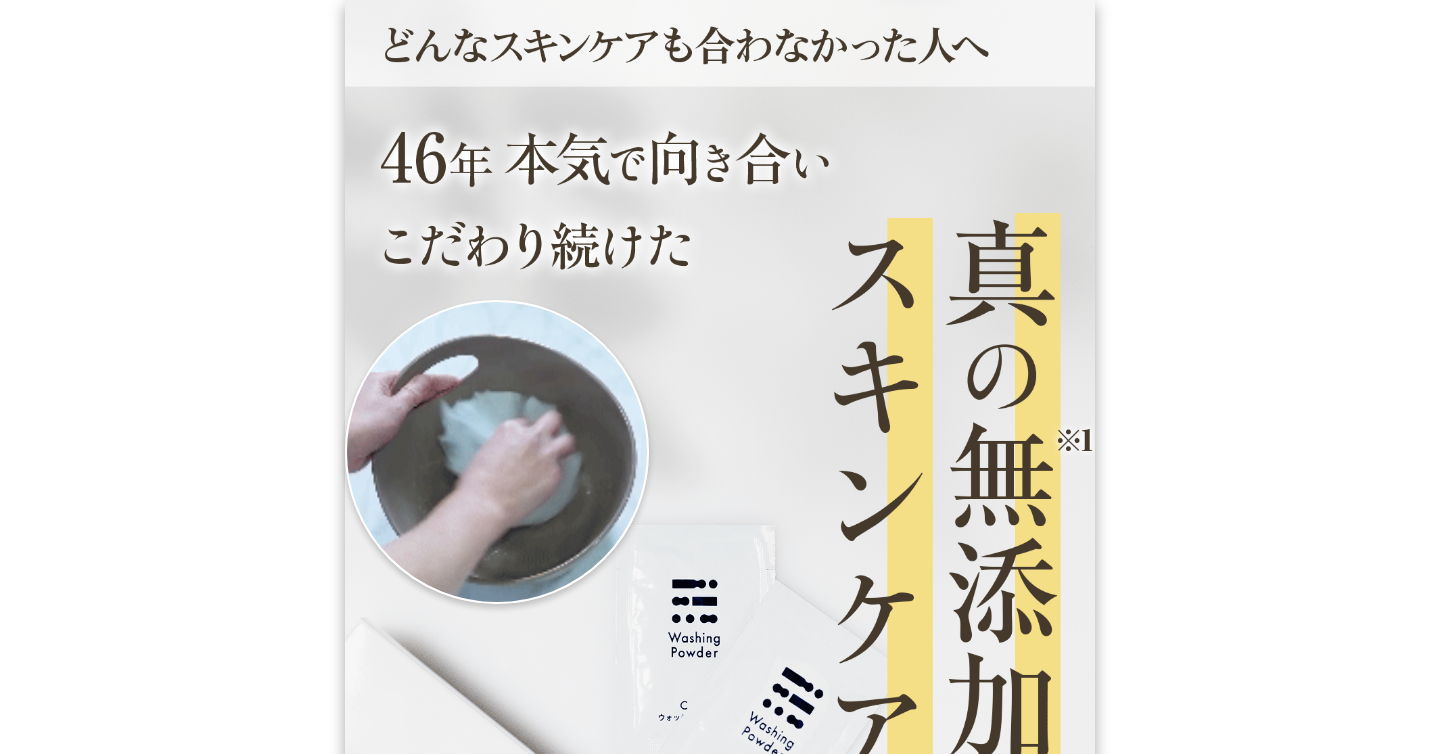 scroll, scrollTop: 0, scrollLeft: 0, axis: both 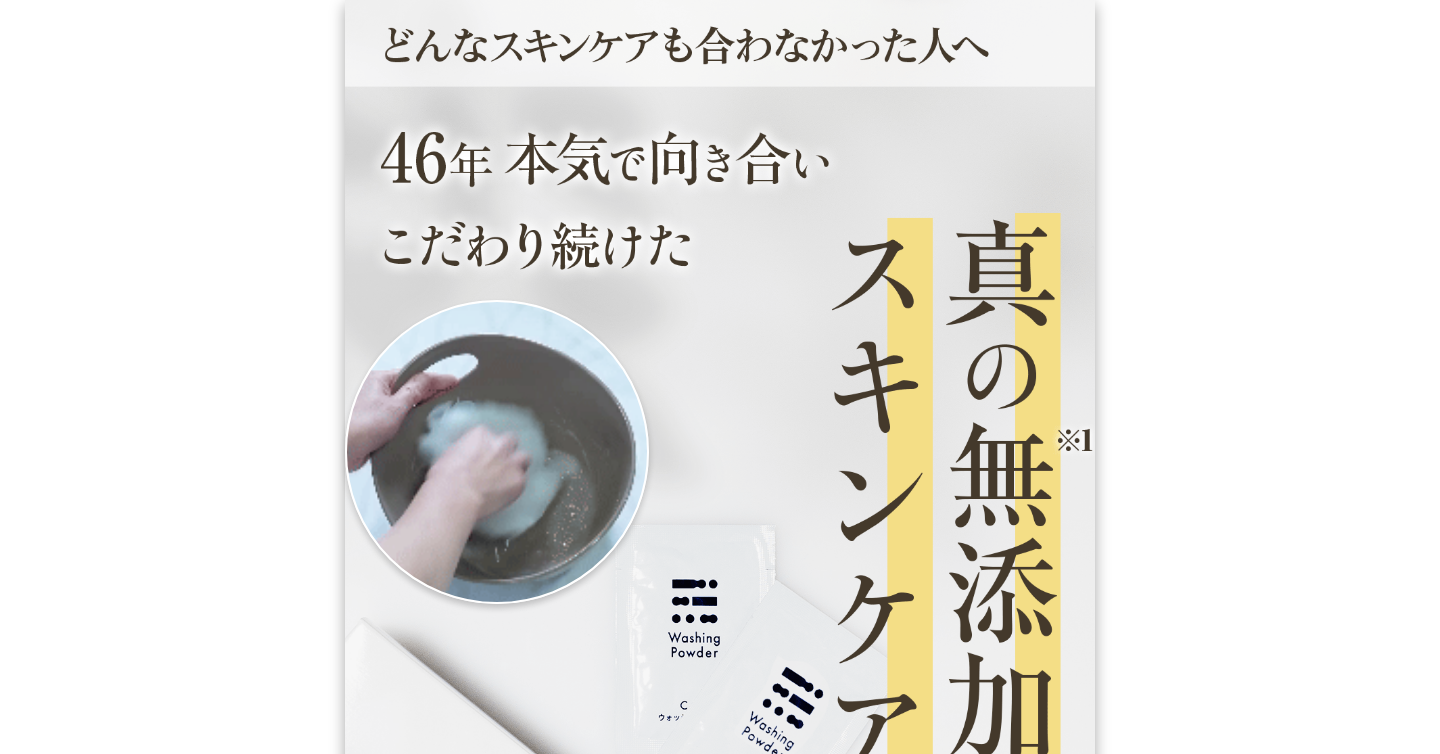 select on "******" 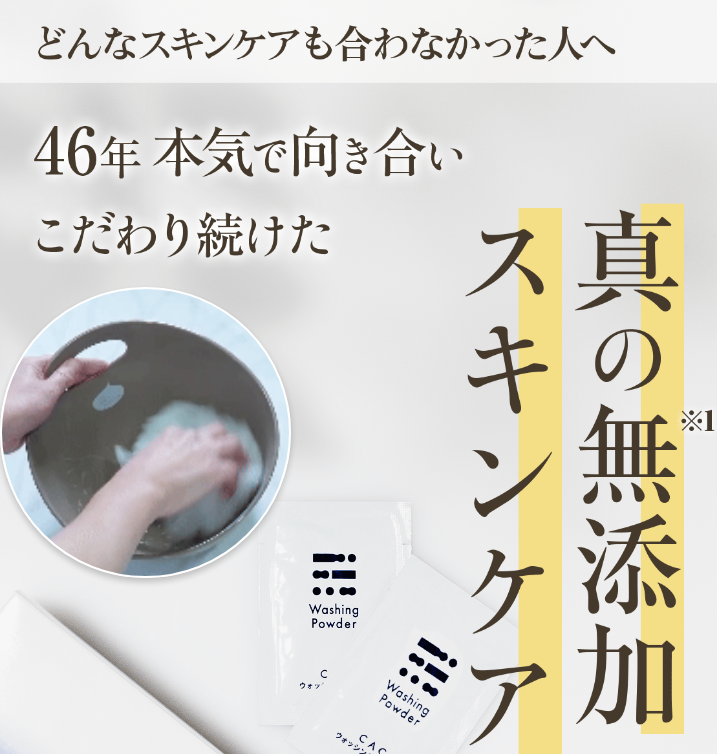 scroll, scrollTop: 16, scrollLeft: 0, axis: vertical 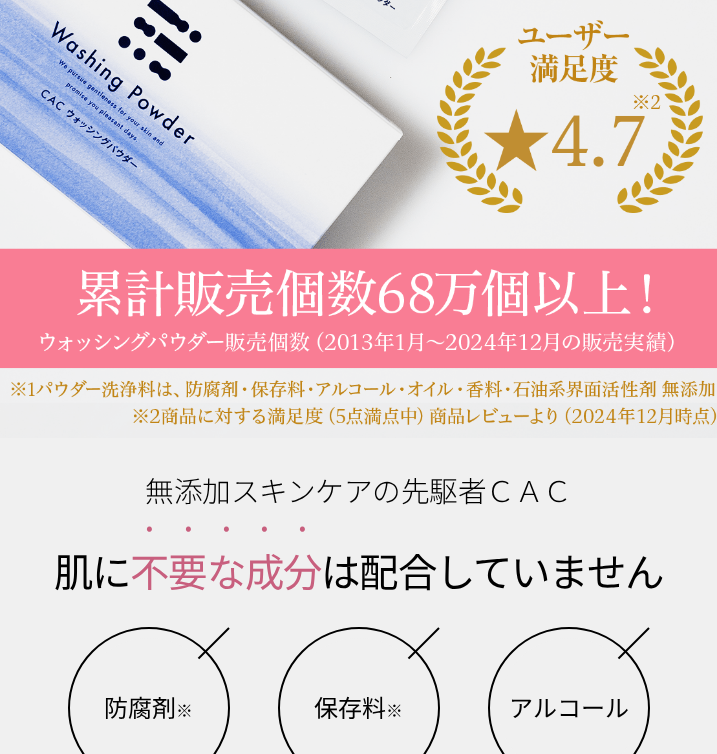 select on "******" 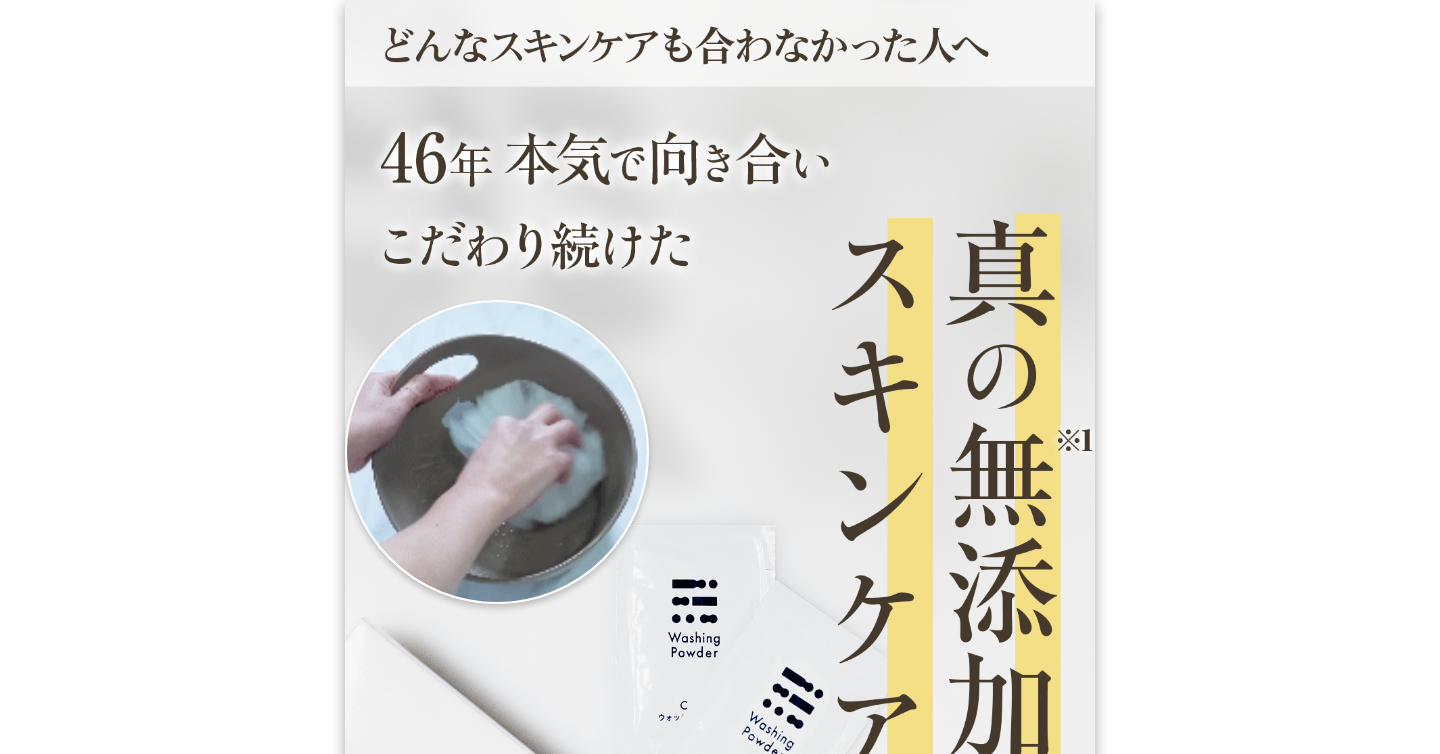 scroll, scrollTop: 766, scrollLeft: 0, axis: vertical 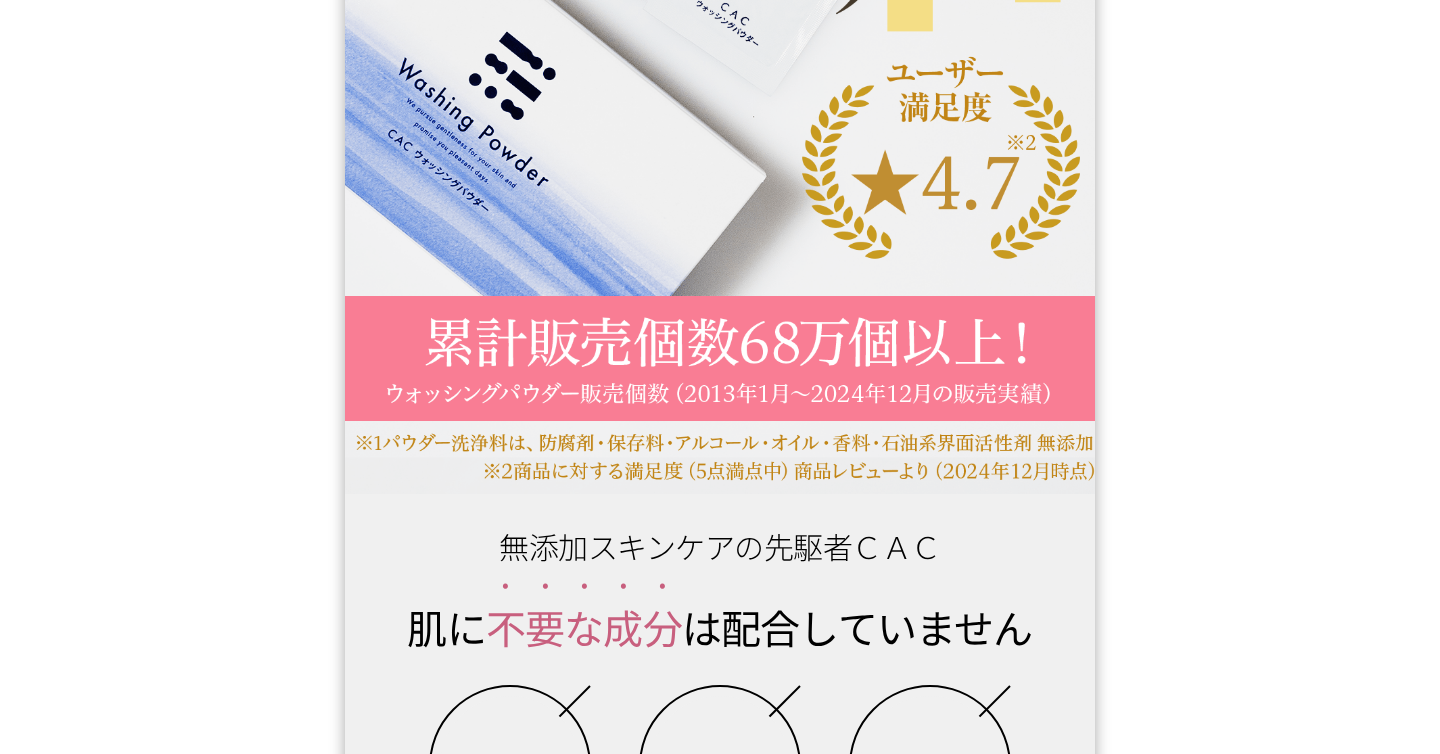 select on "******" 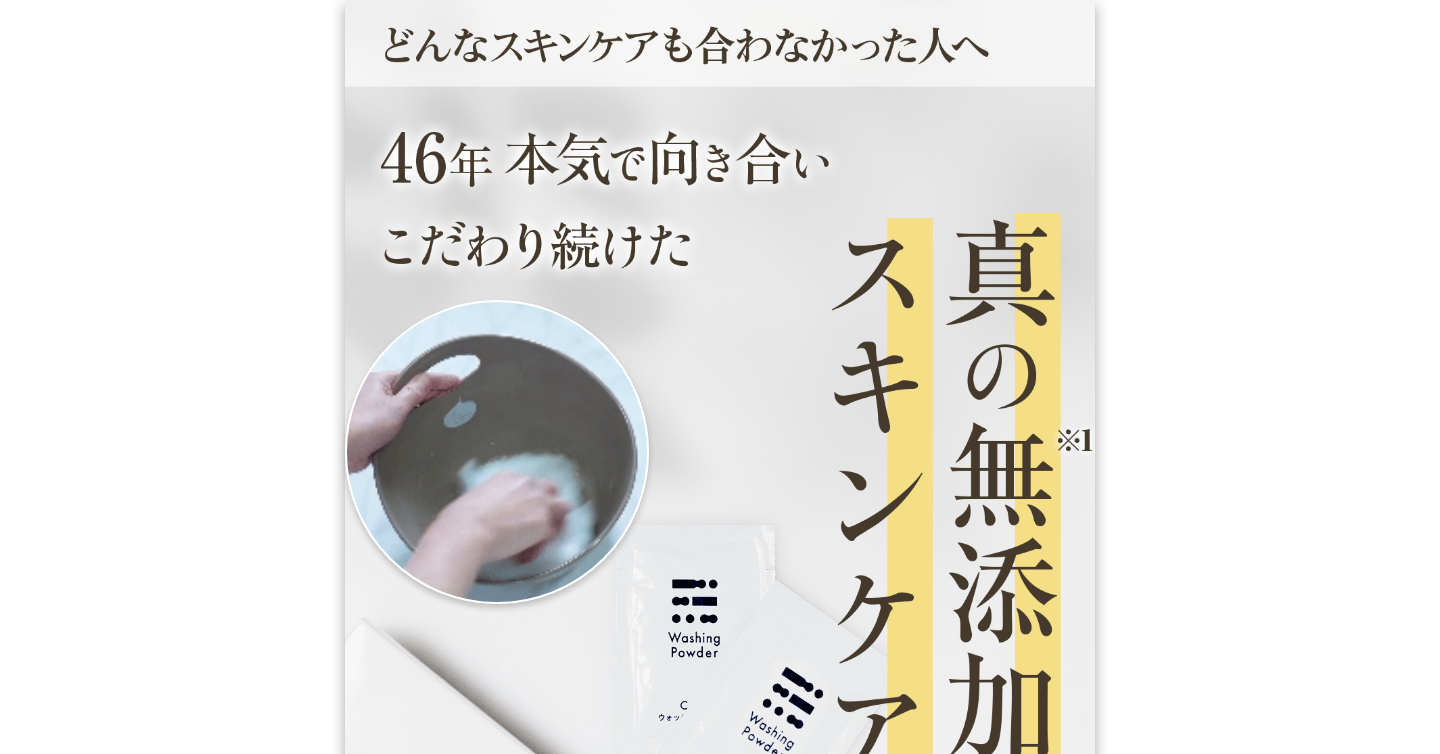 scroll, scrollTop: 766, scrollLeft: 0, axis: vertical 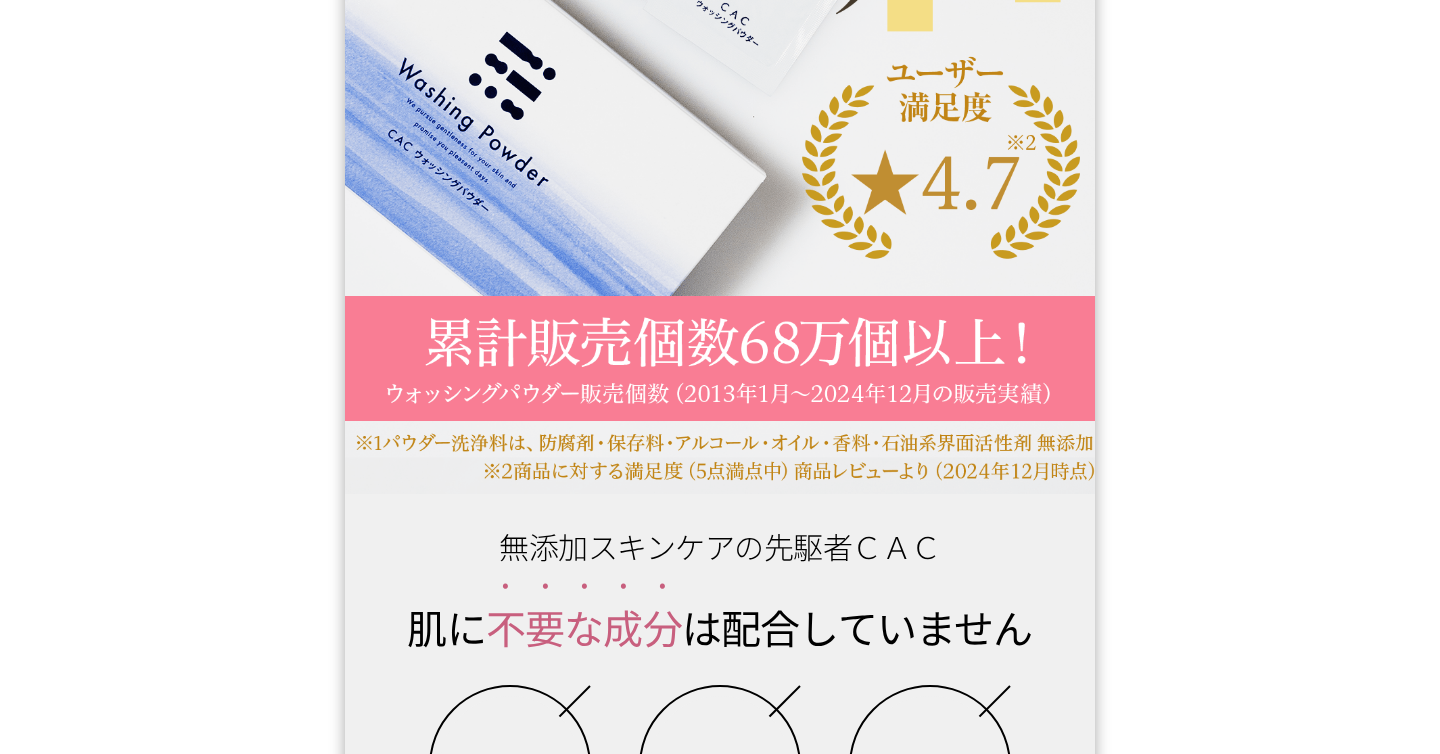 select on "******" 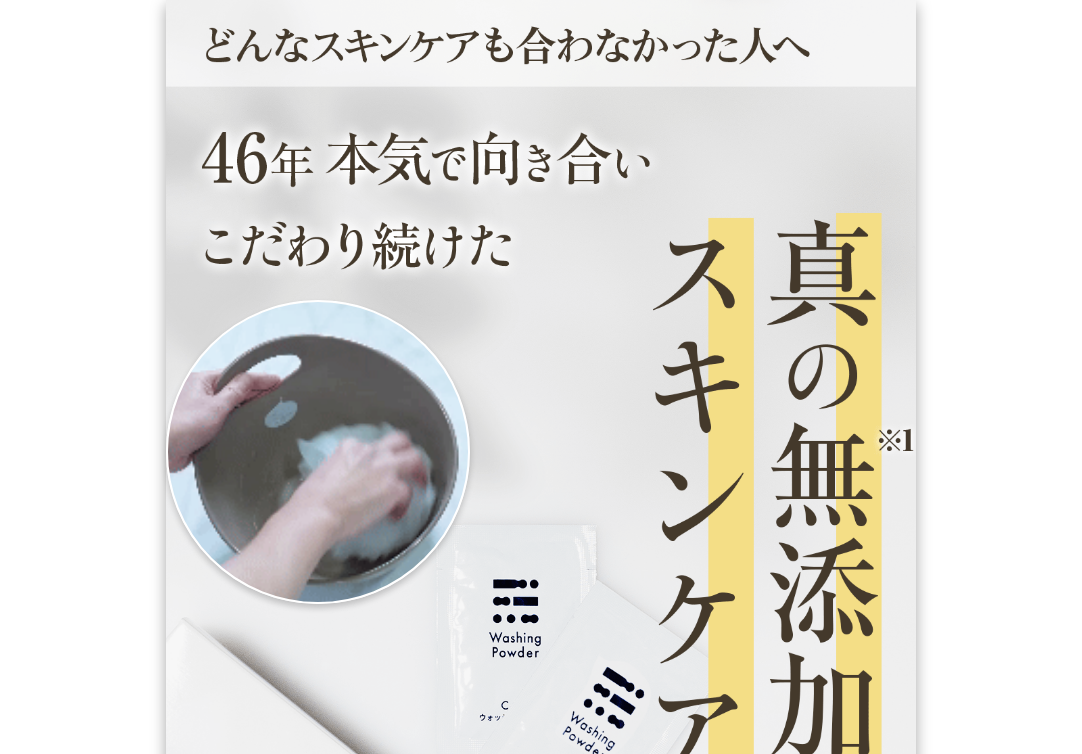 scroll, scrollTop: 766, scrollLeft: 0, axis: vertical 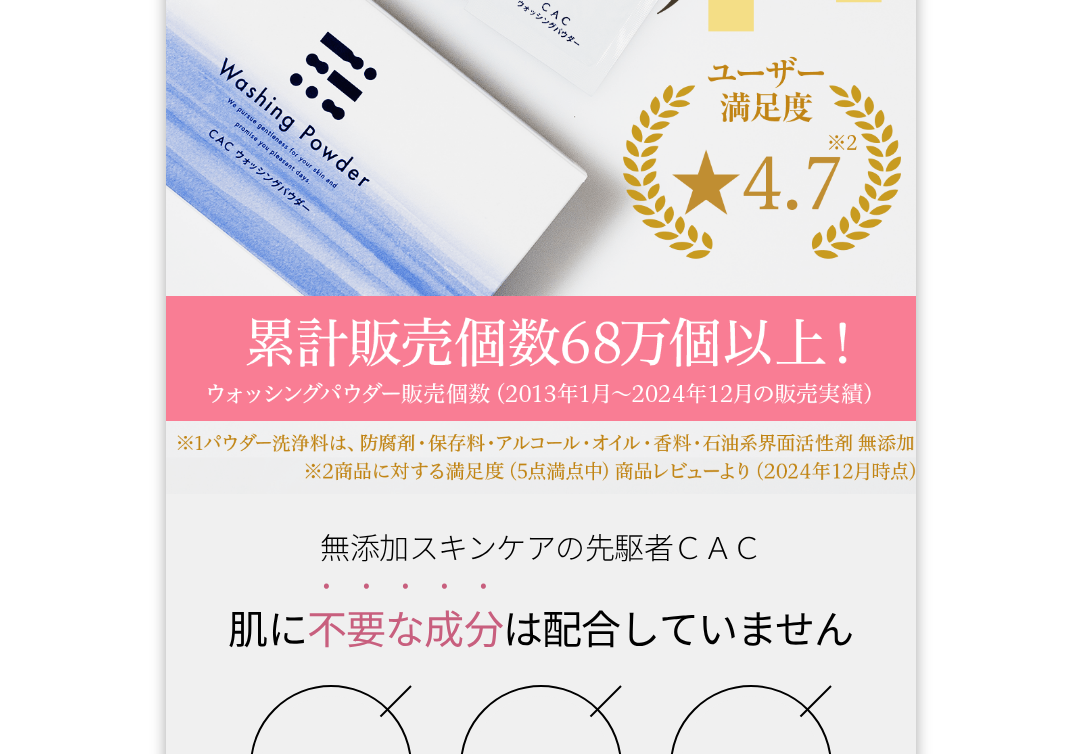 select on "******" 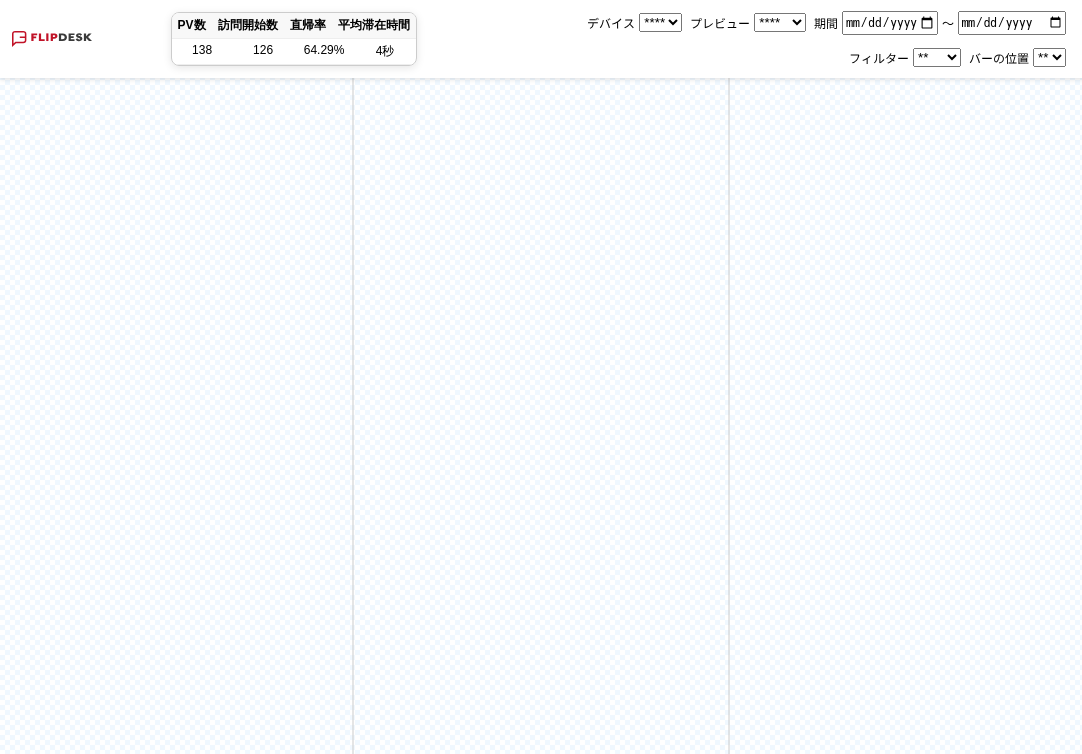 click on "**** ******" at bounding box center (780, 22) 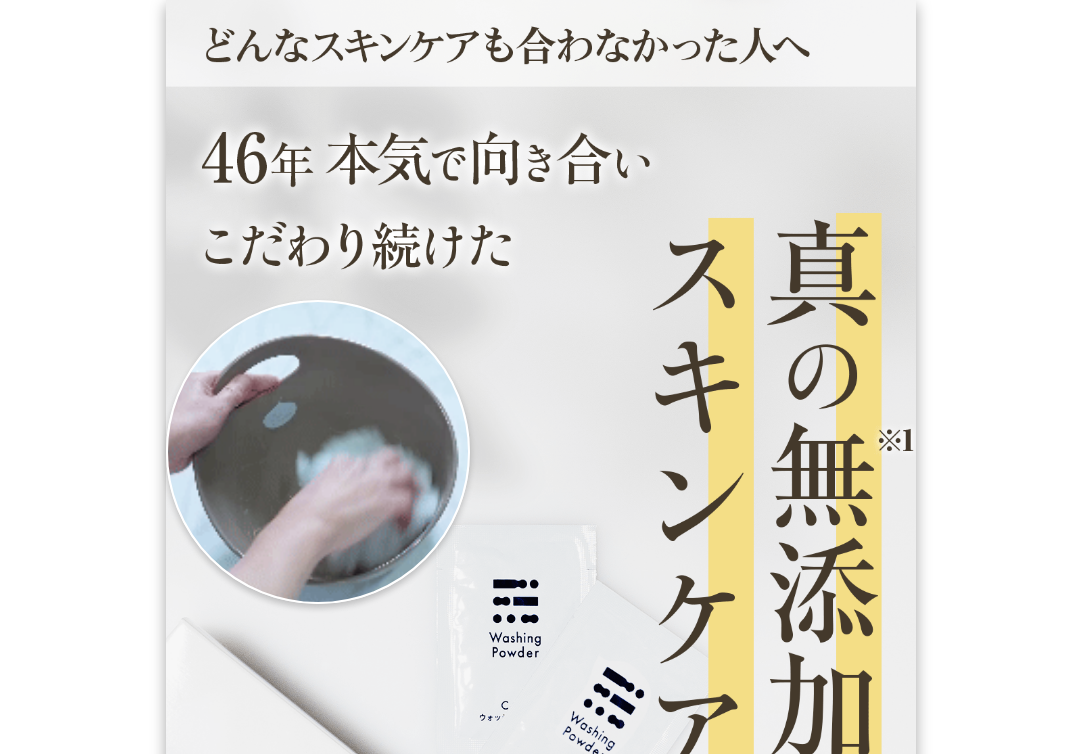 scroll, scrollTop: 0, scrollLeft: 0, axis: both 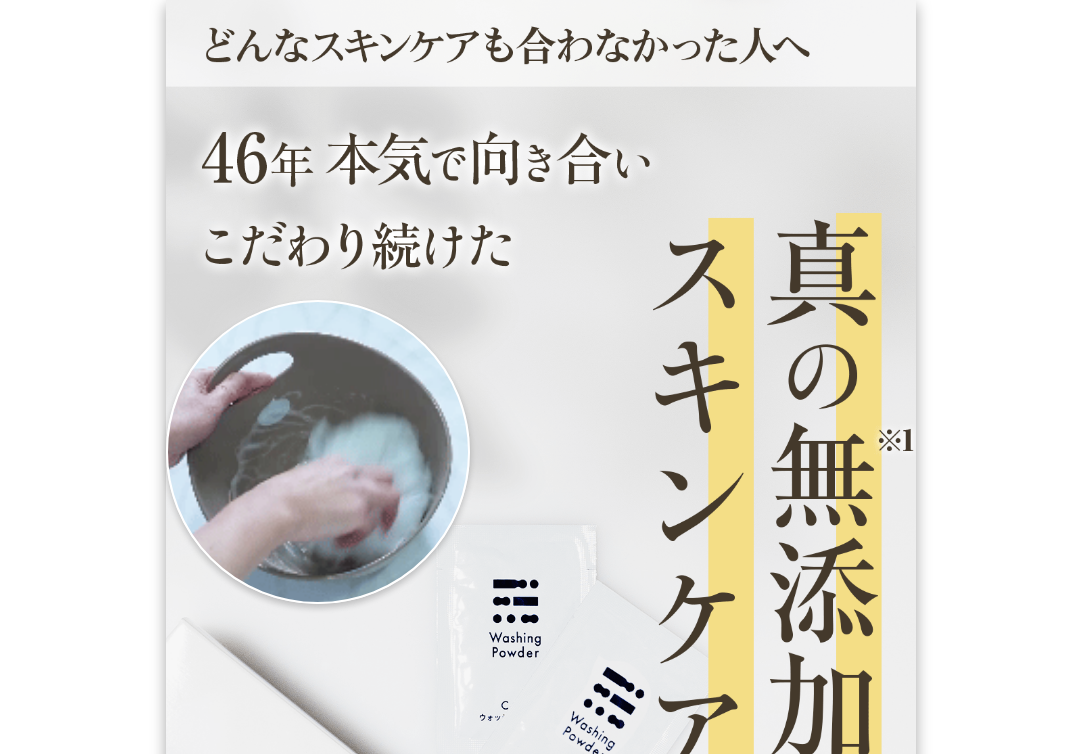 select on "******" 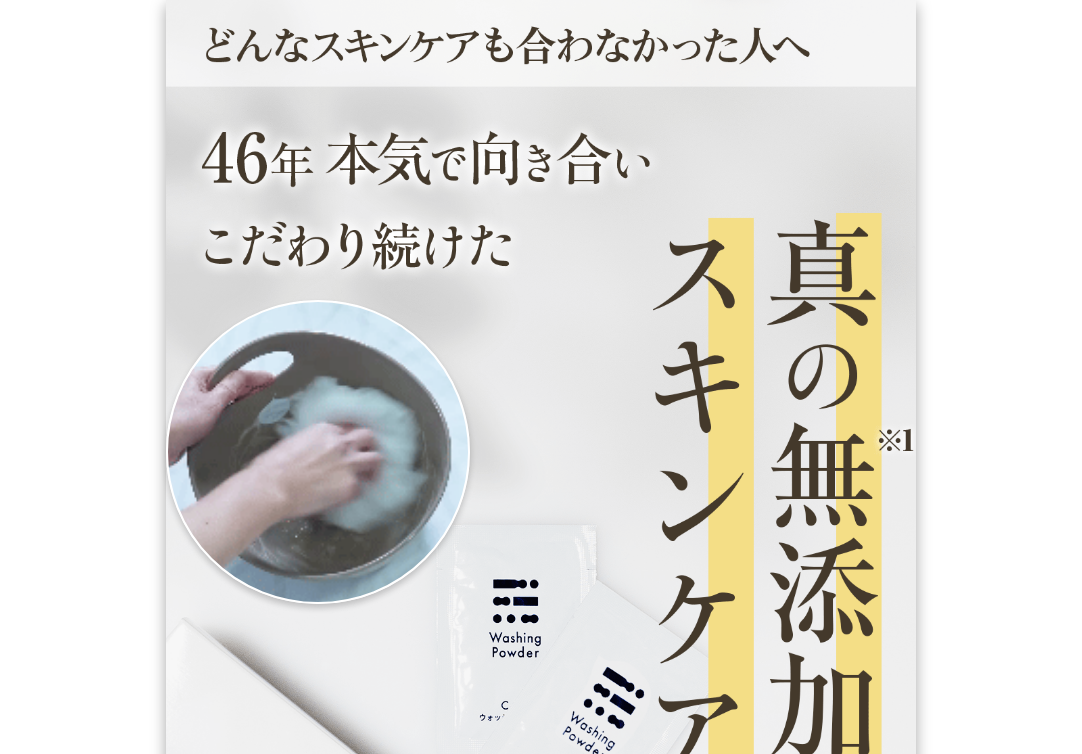 select on "*********" 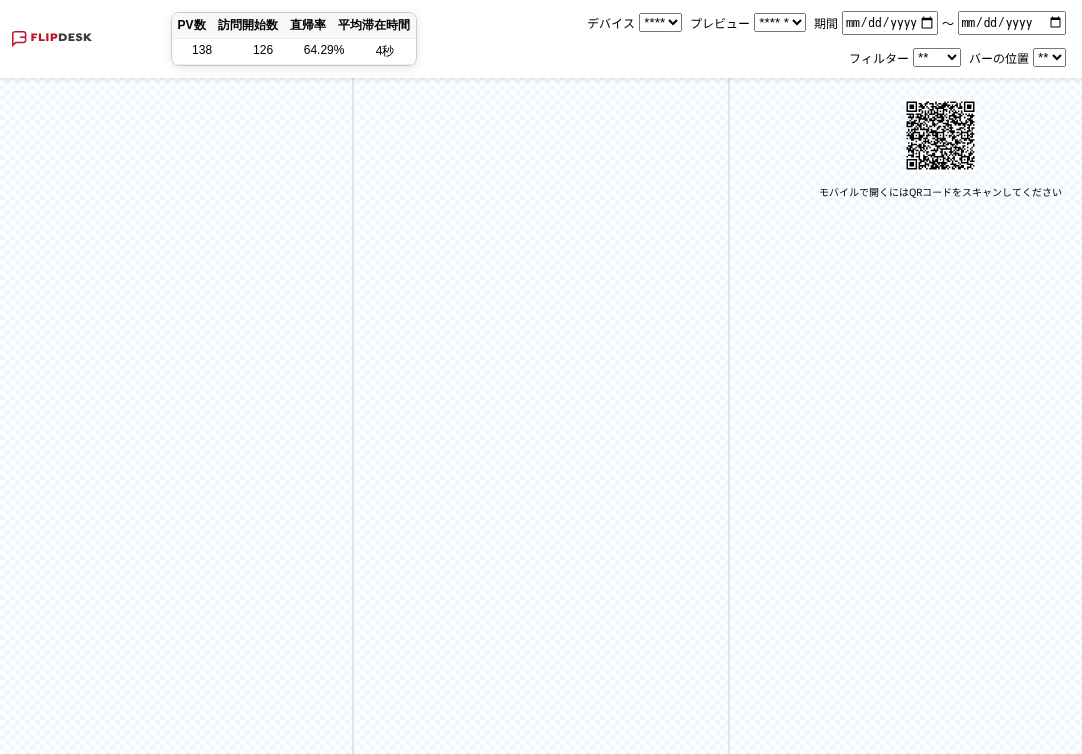 drag, startPoint x: 821, startPoint y: 189, endPoint x: 1073, endPoint y: 186, distance: 252.01785 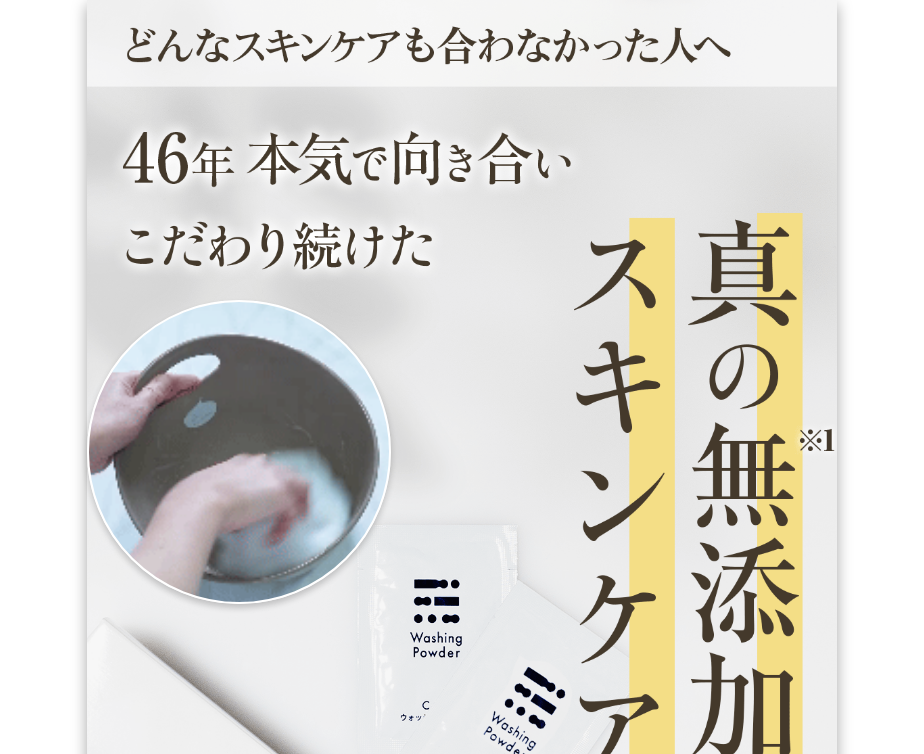 scroll, scrollTop: 0, scrollLeft: 0, axis: both 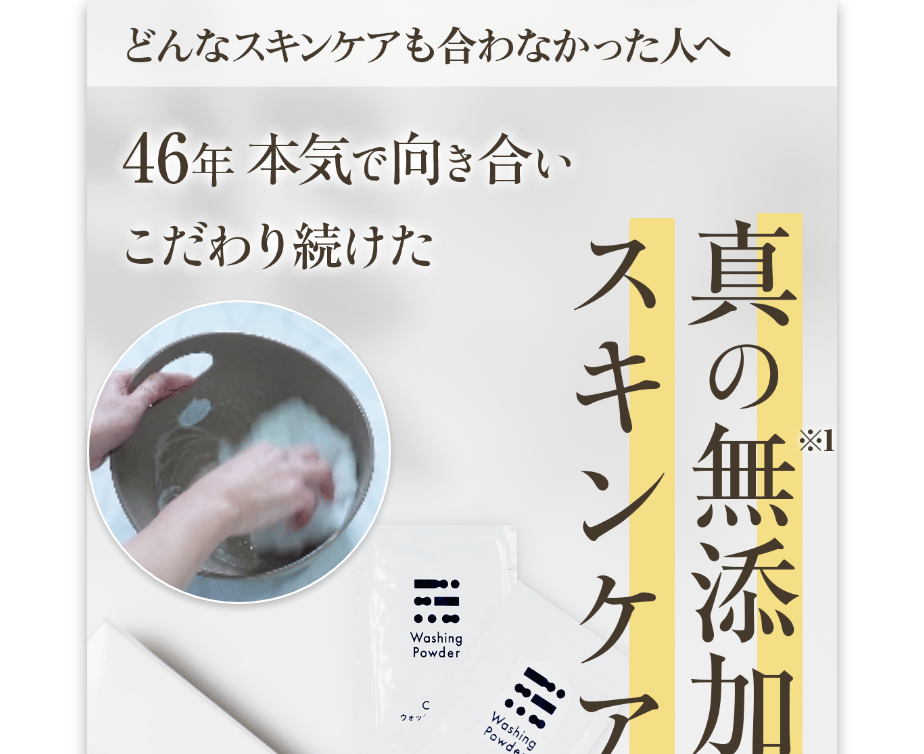 select on "******" 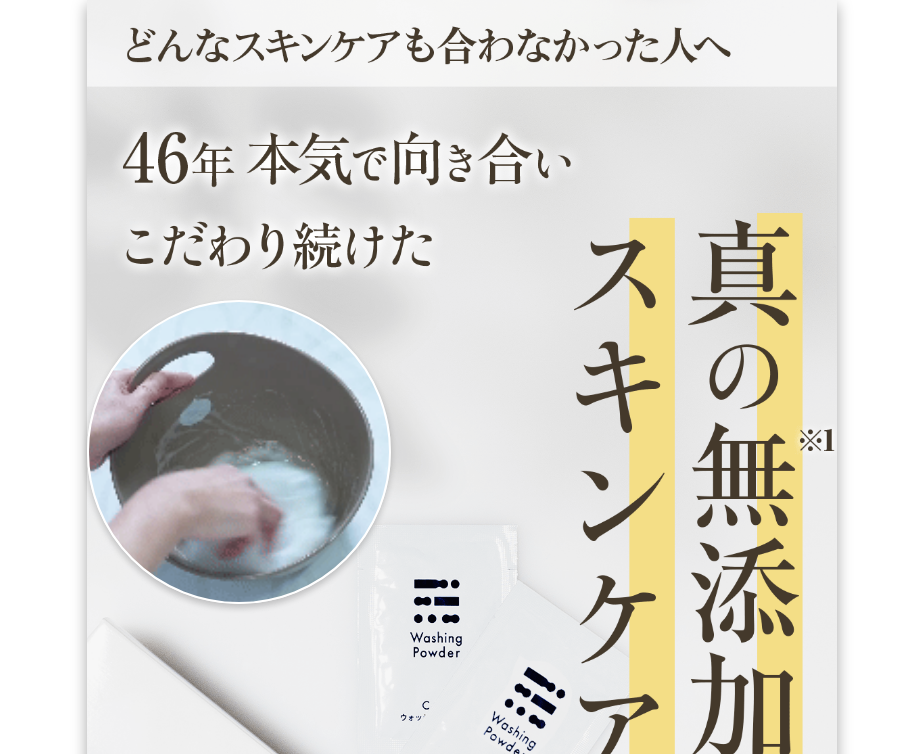 select on "*********" 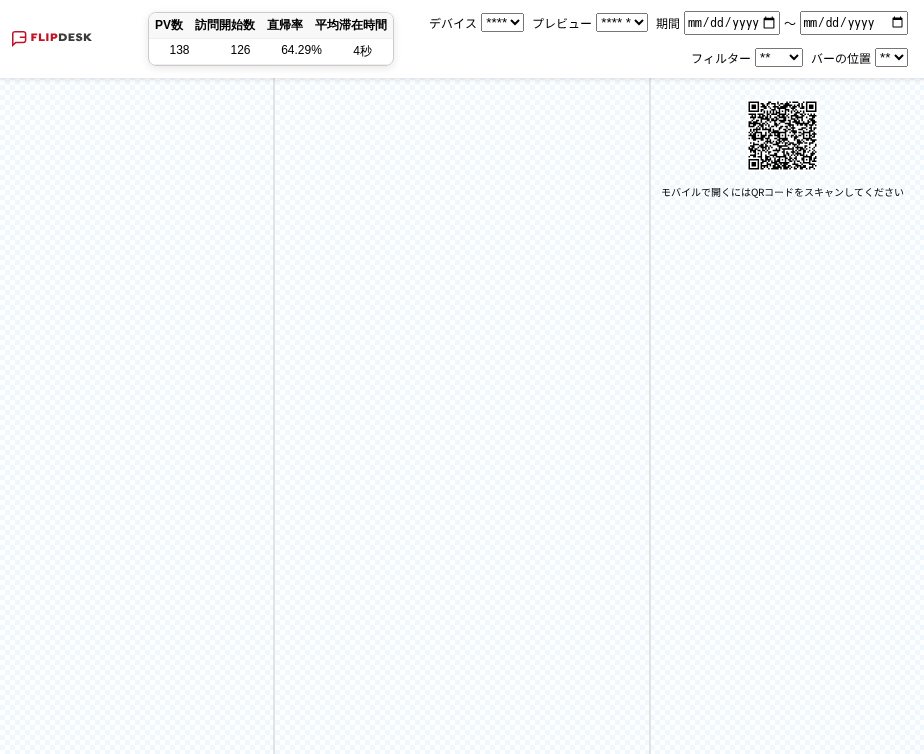 click on "** ****" at bounding box center (502, 22) 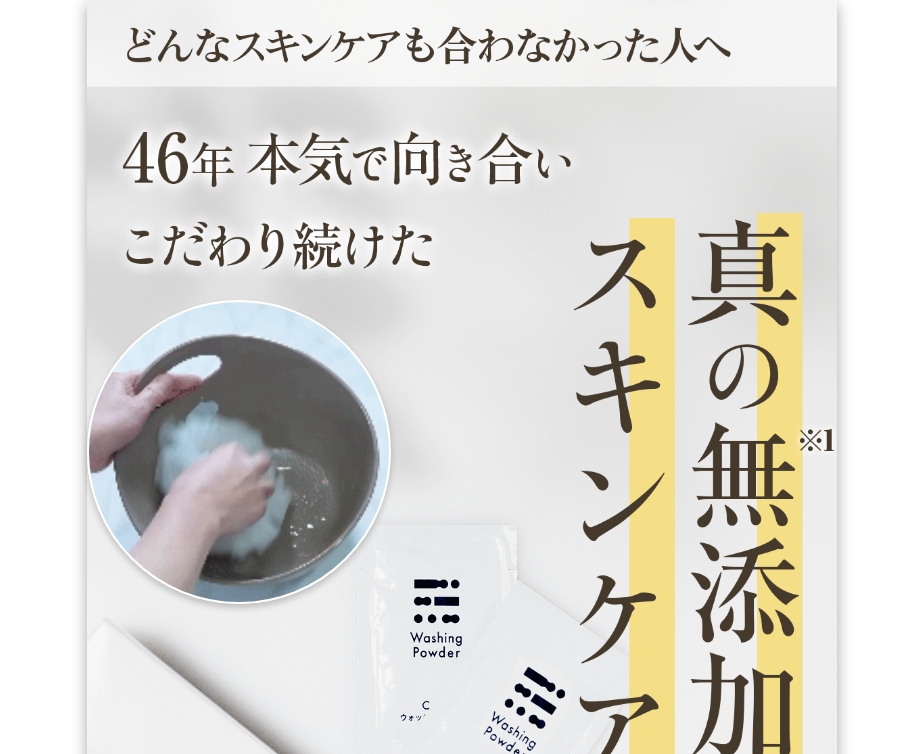 scroll, scrollTop: 0, scrollLeft: 0, axis: both 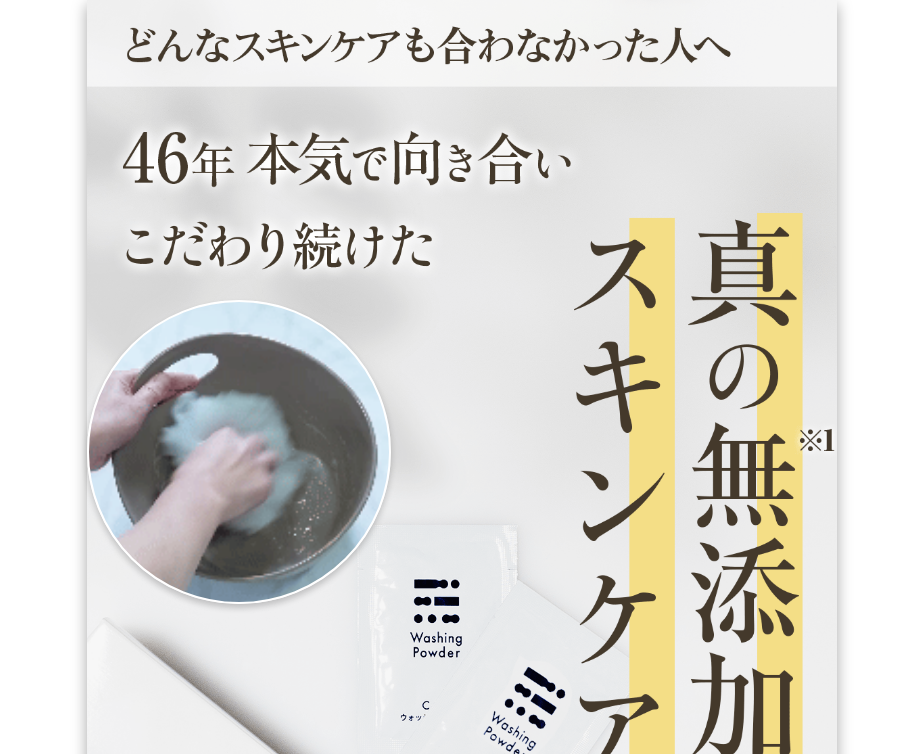 select on "*********" 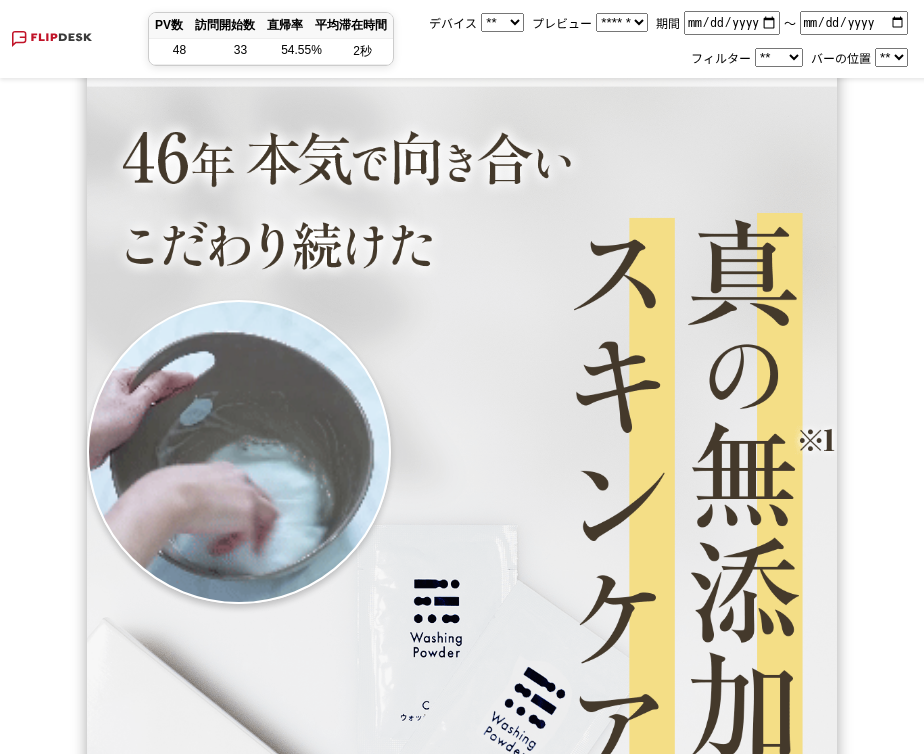 click on "デバイス ** ****" at bounding box center [476, 23] 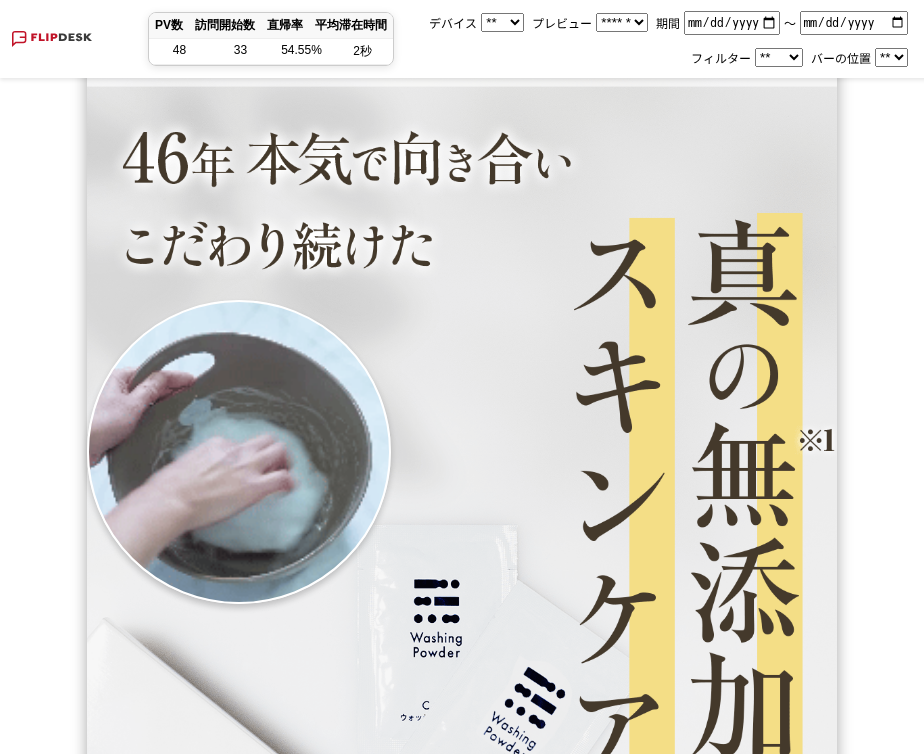 click on "** ****" at bounding box center (502, 22) 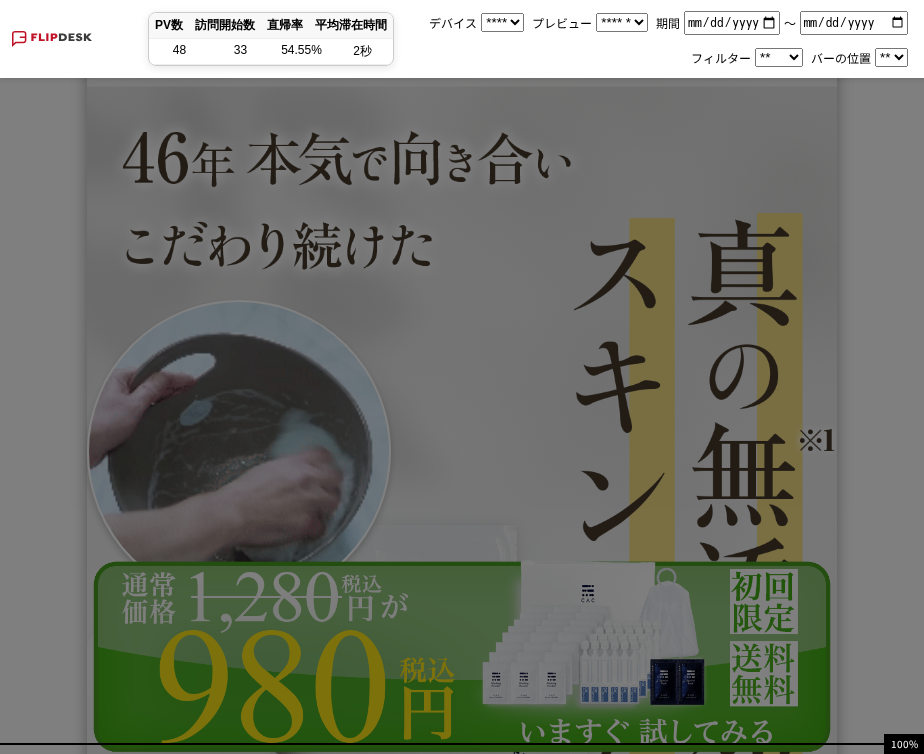 scroll, scrollTop: 3613, scrollLeft: 0, axis: vertical 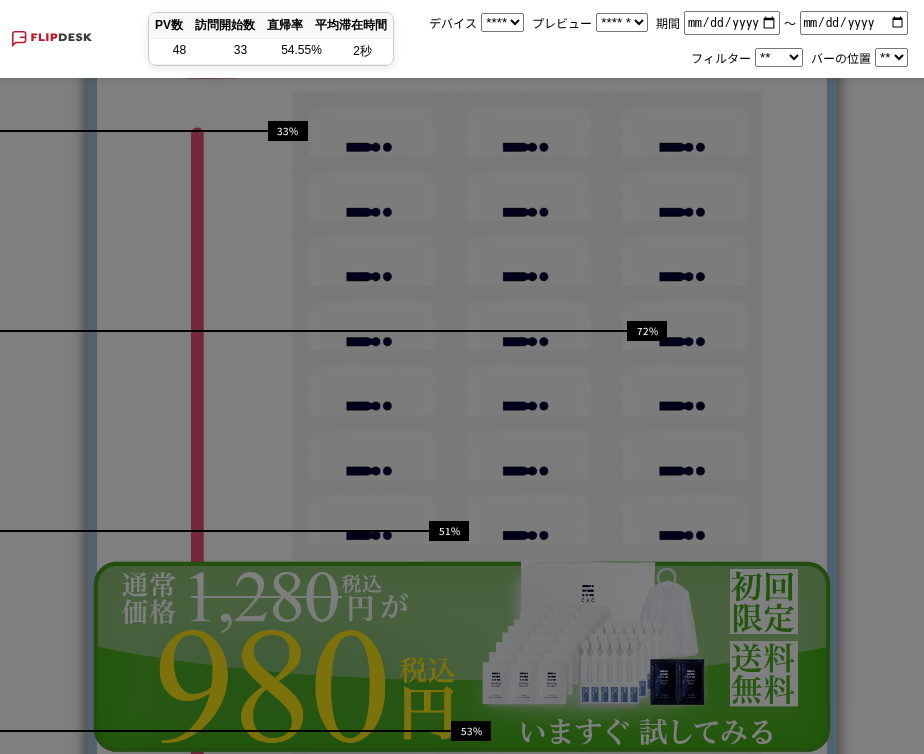 select on "**" 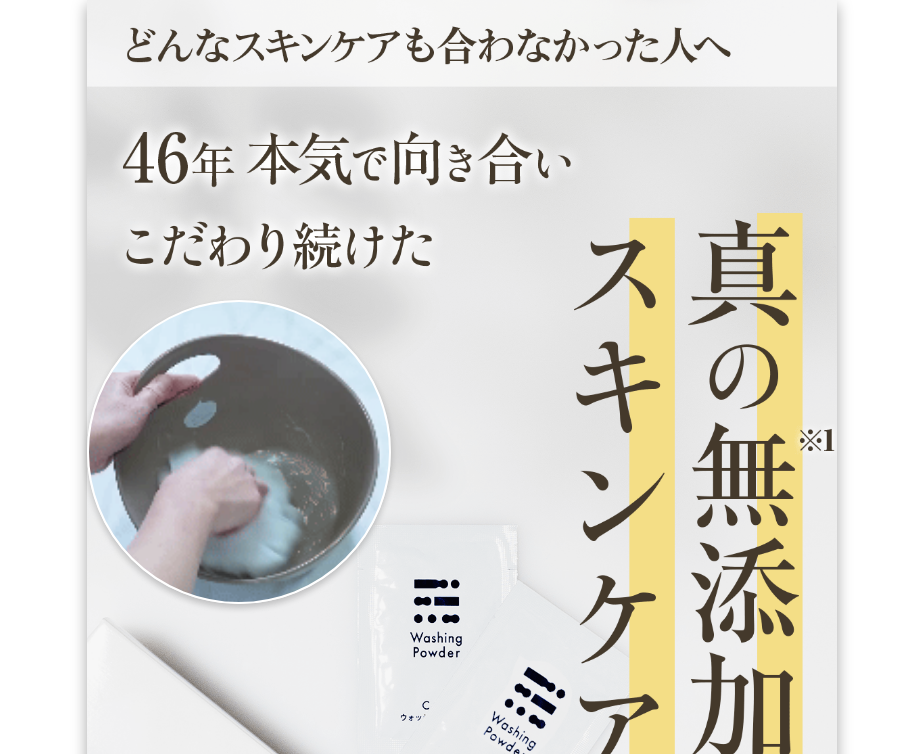 scroll, scrollTop: 0, scrollLeft: 0, axis: both 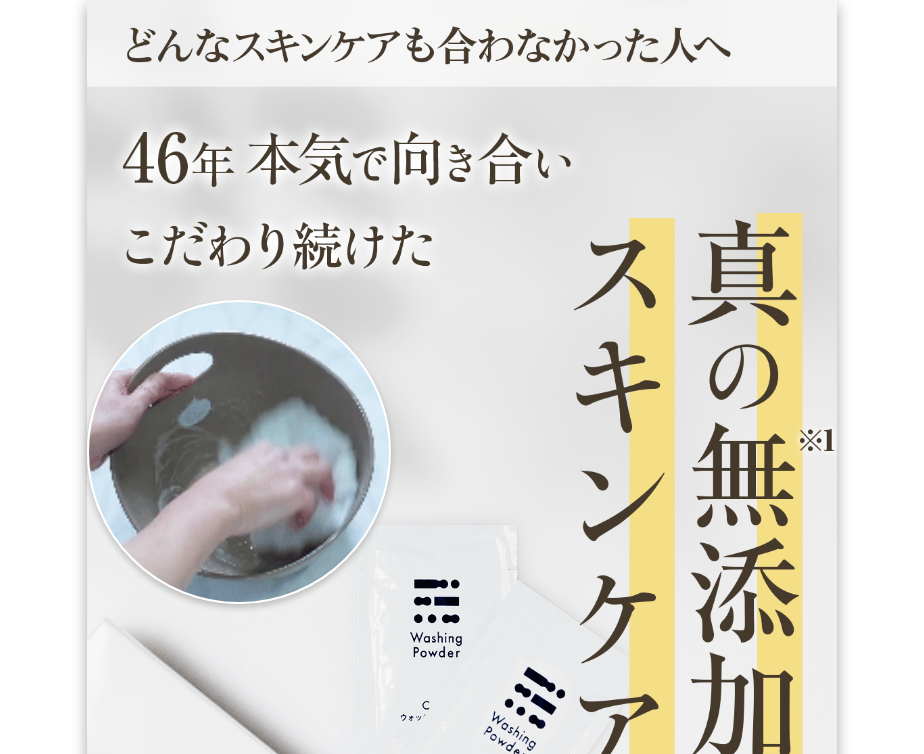 select on "******" 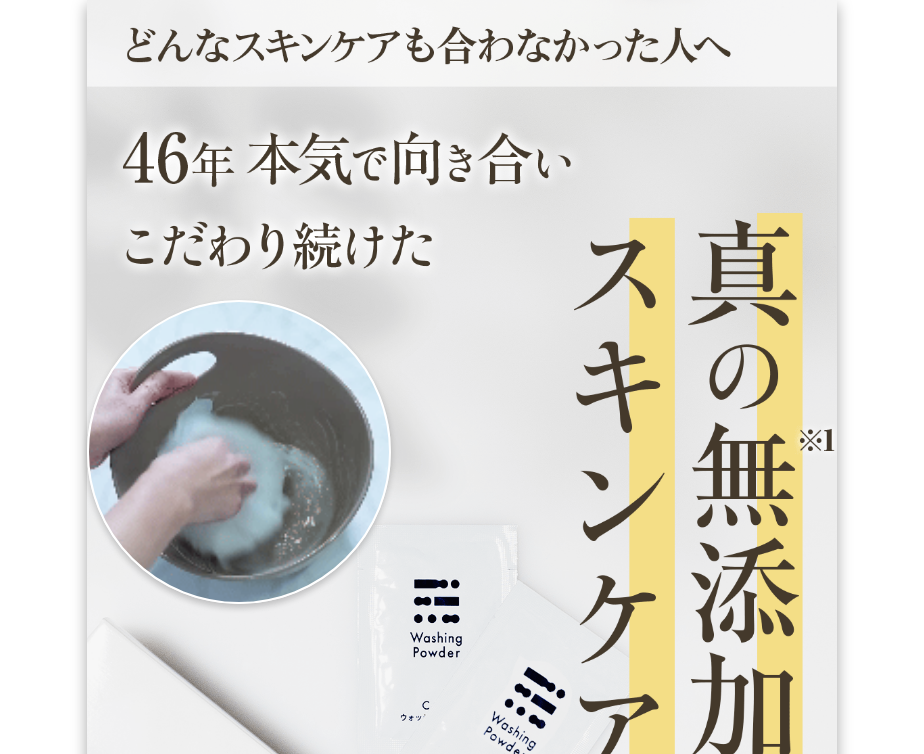 select on "*********" 